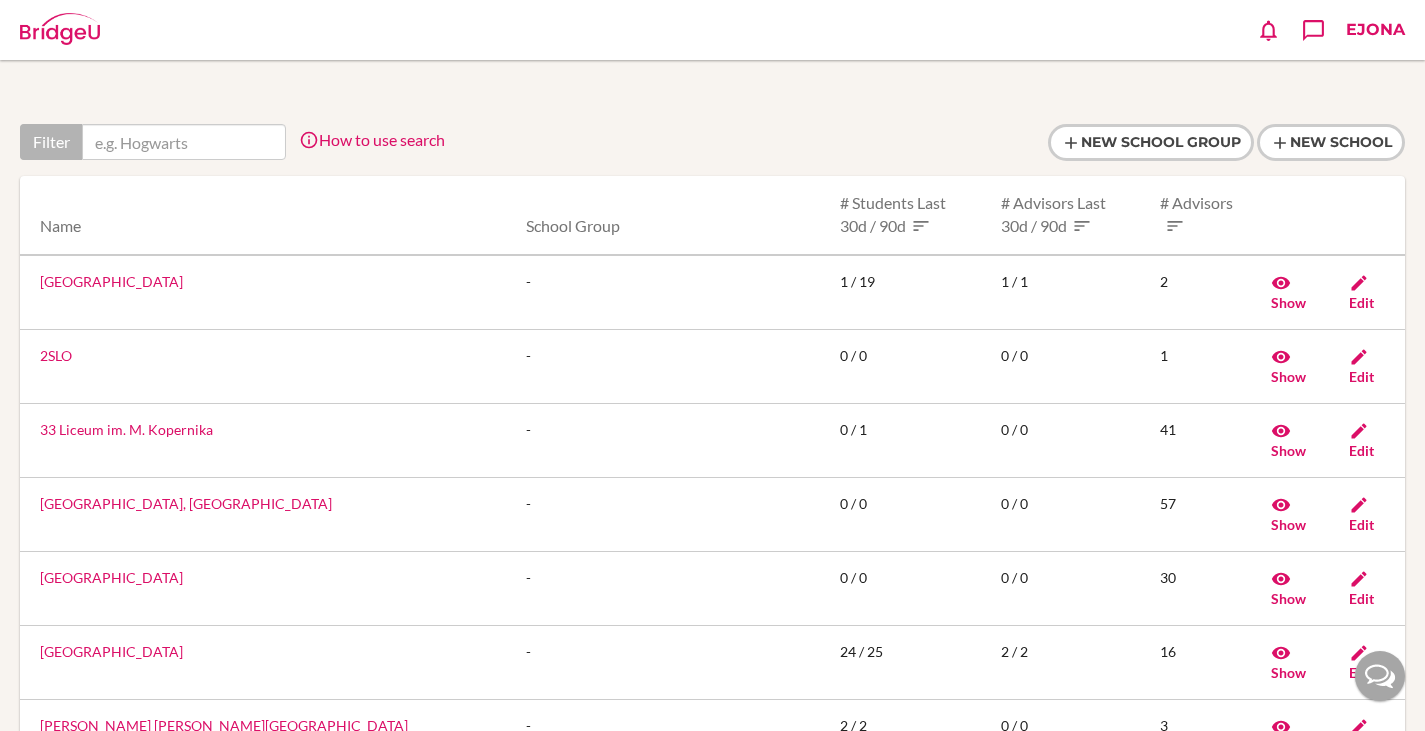 scroll, scrollTop: 0, scrollLeft: 0, axis: both 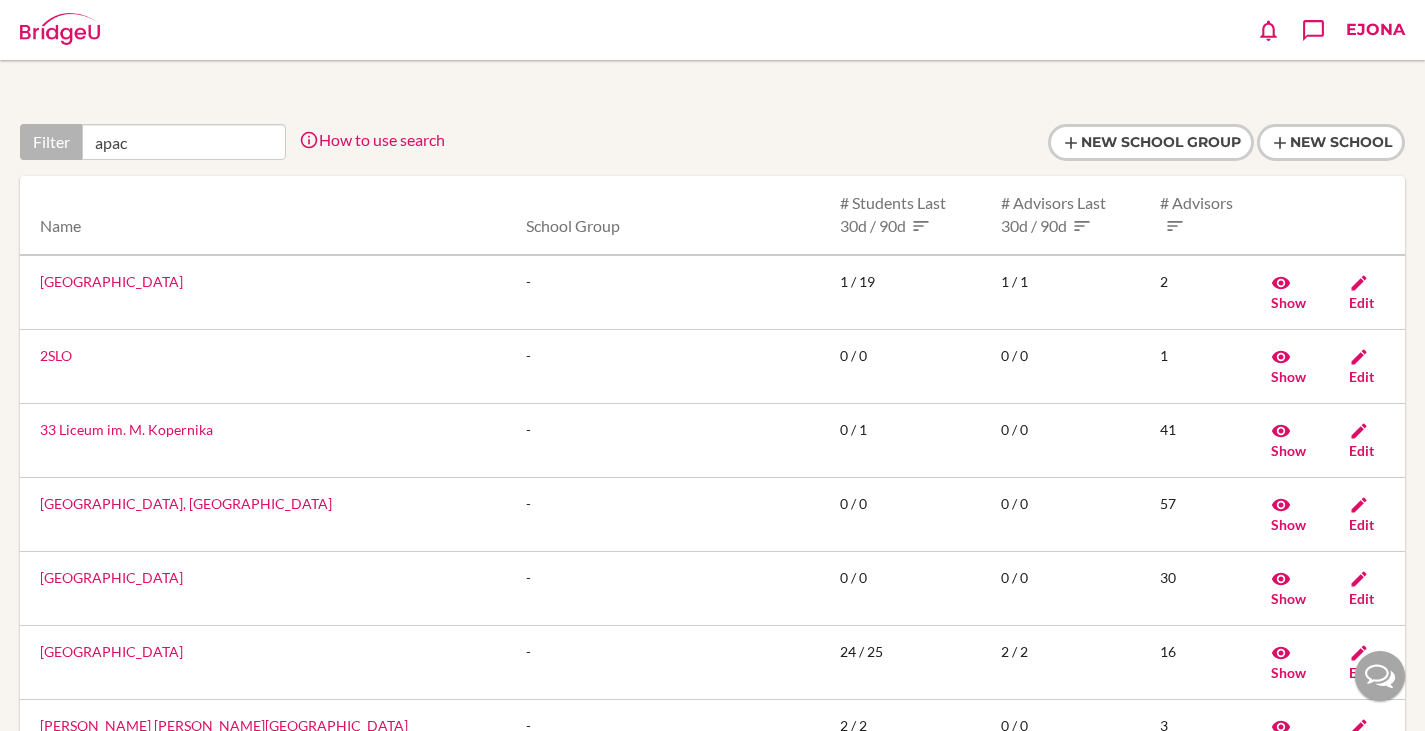type on "apac" 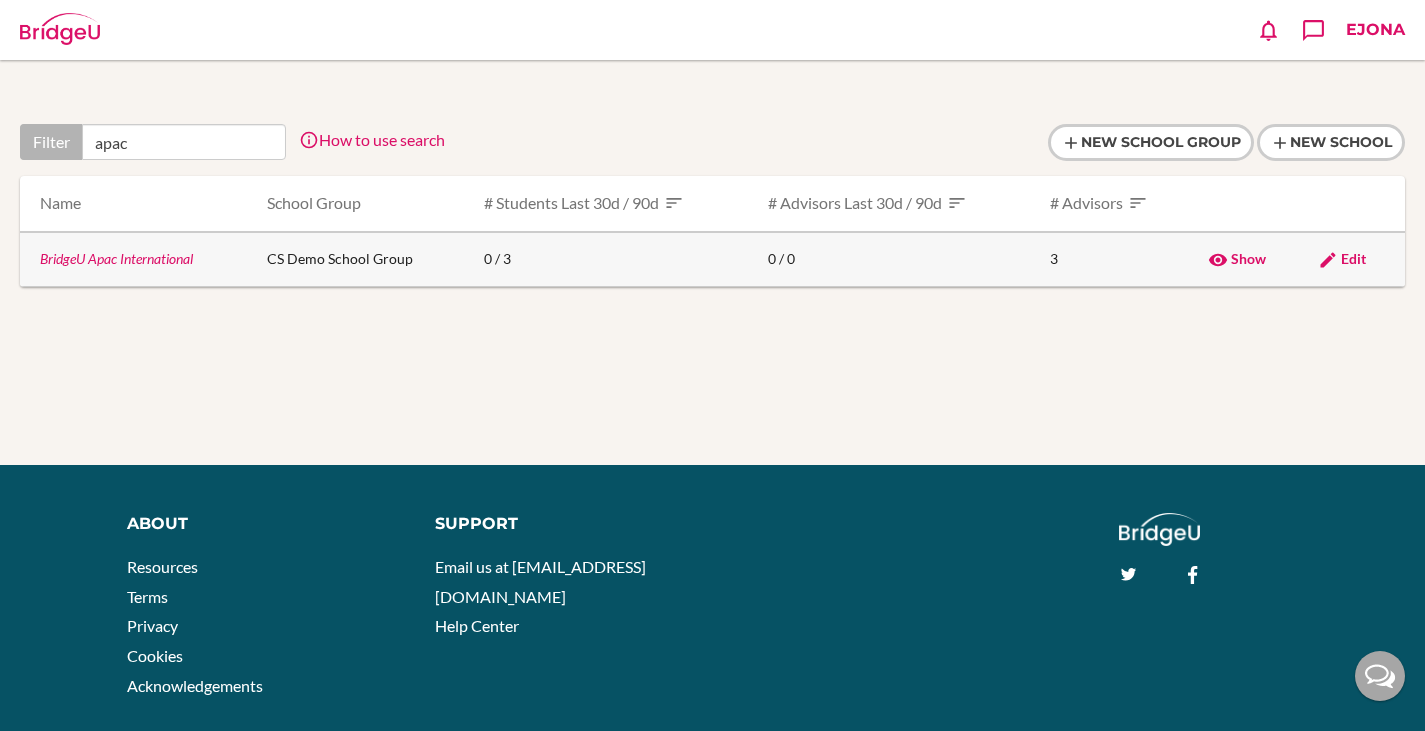 click on "BridgeU Apac International" at bounding box center [116, 258] 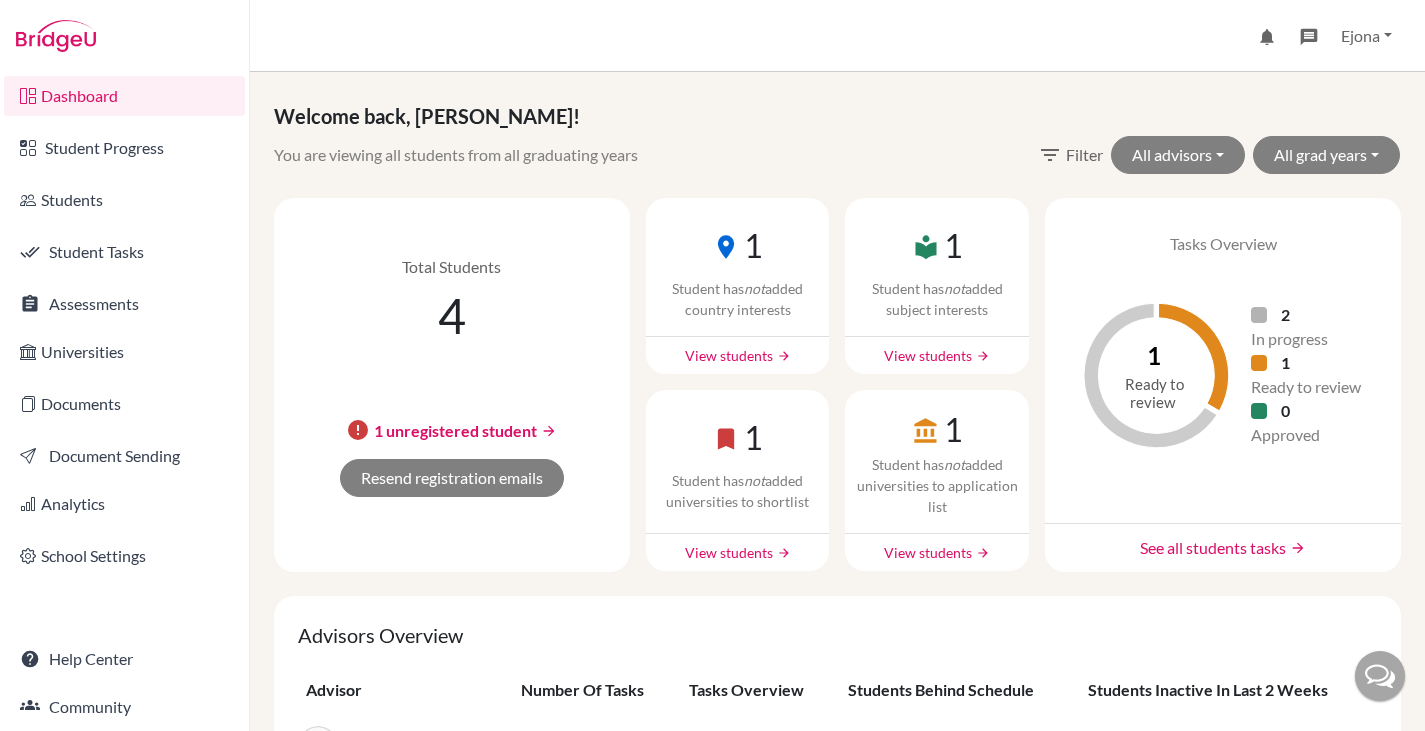 scroll, scrollTop: 0, scrollLeft: 0, axis: both 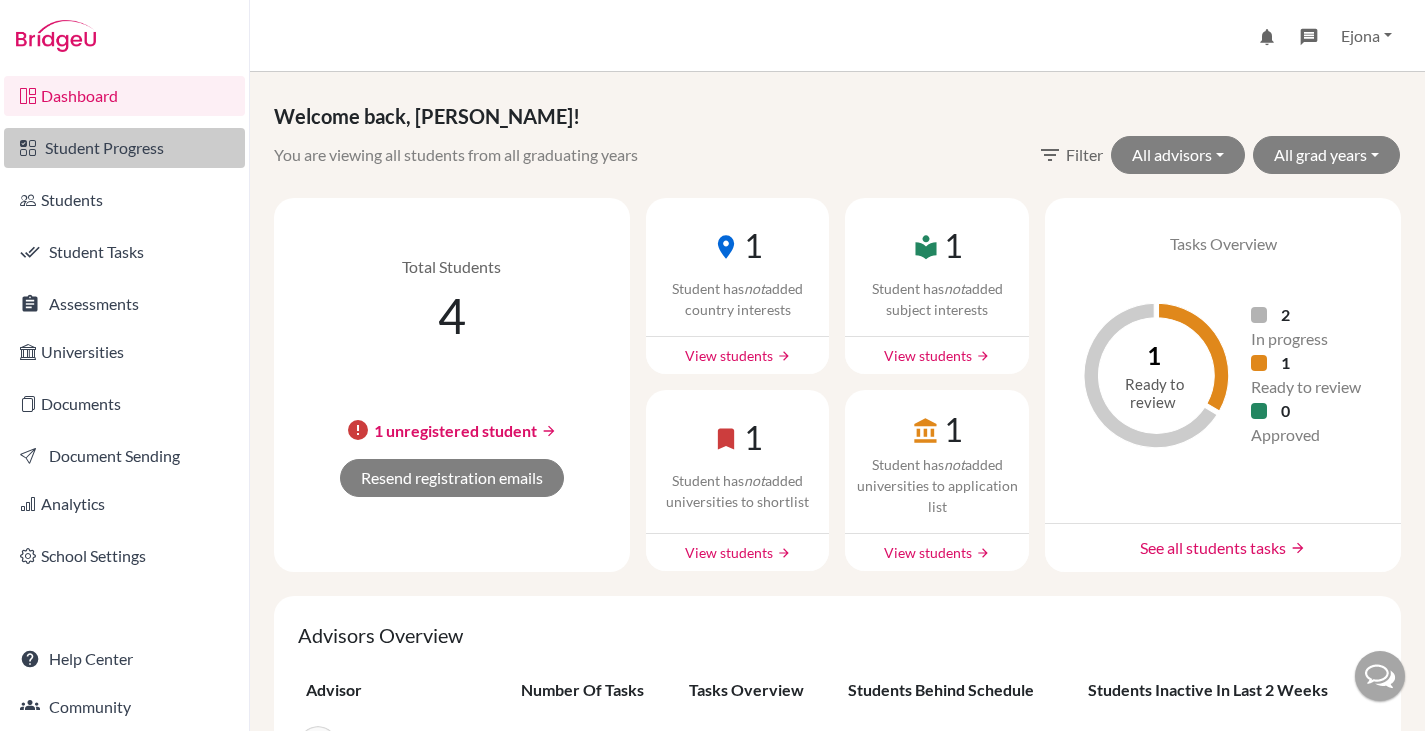 click on "Student Progress" at bounding box center [124, 148] 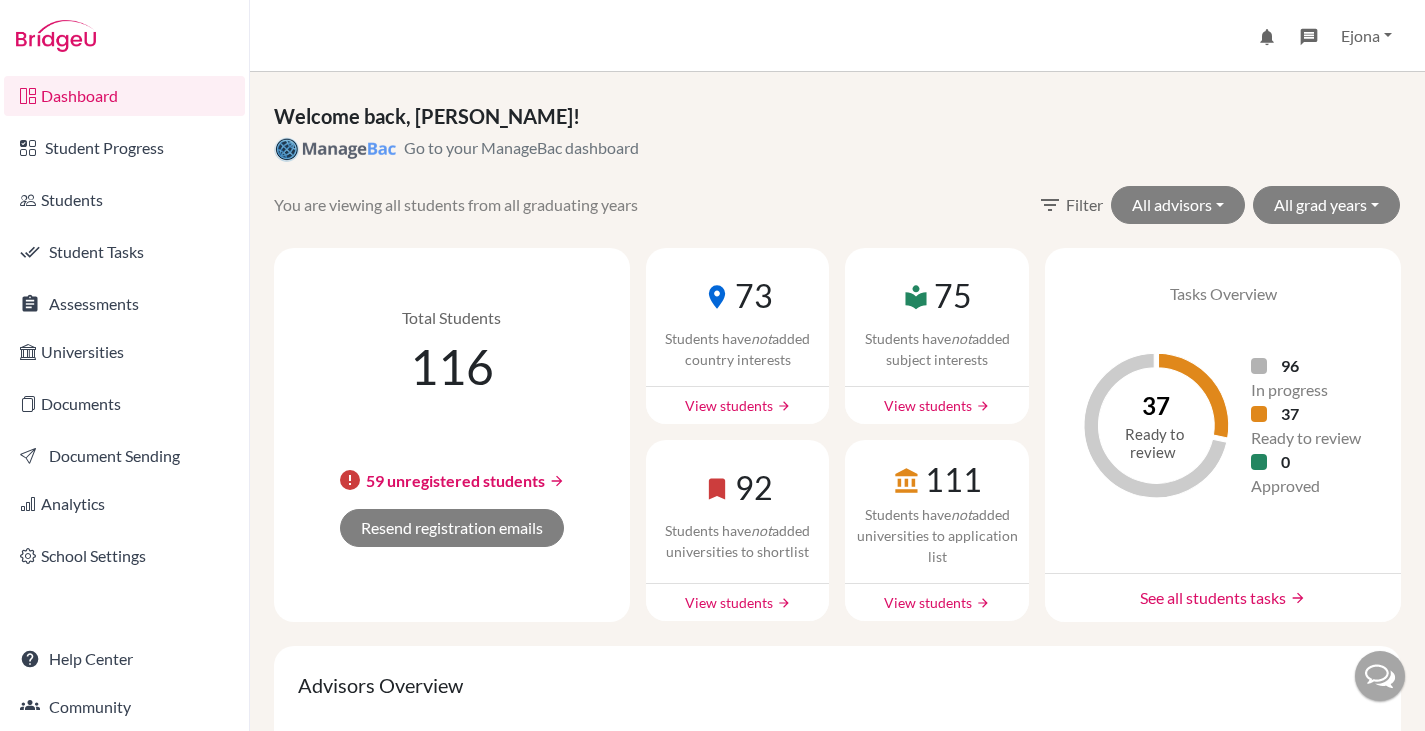 scroll, scrollTop: 0, scrollLeft: 0, axis: both 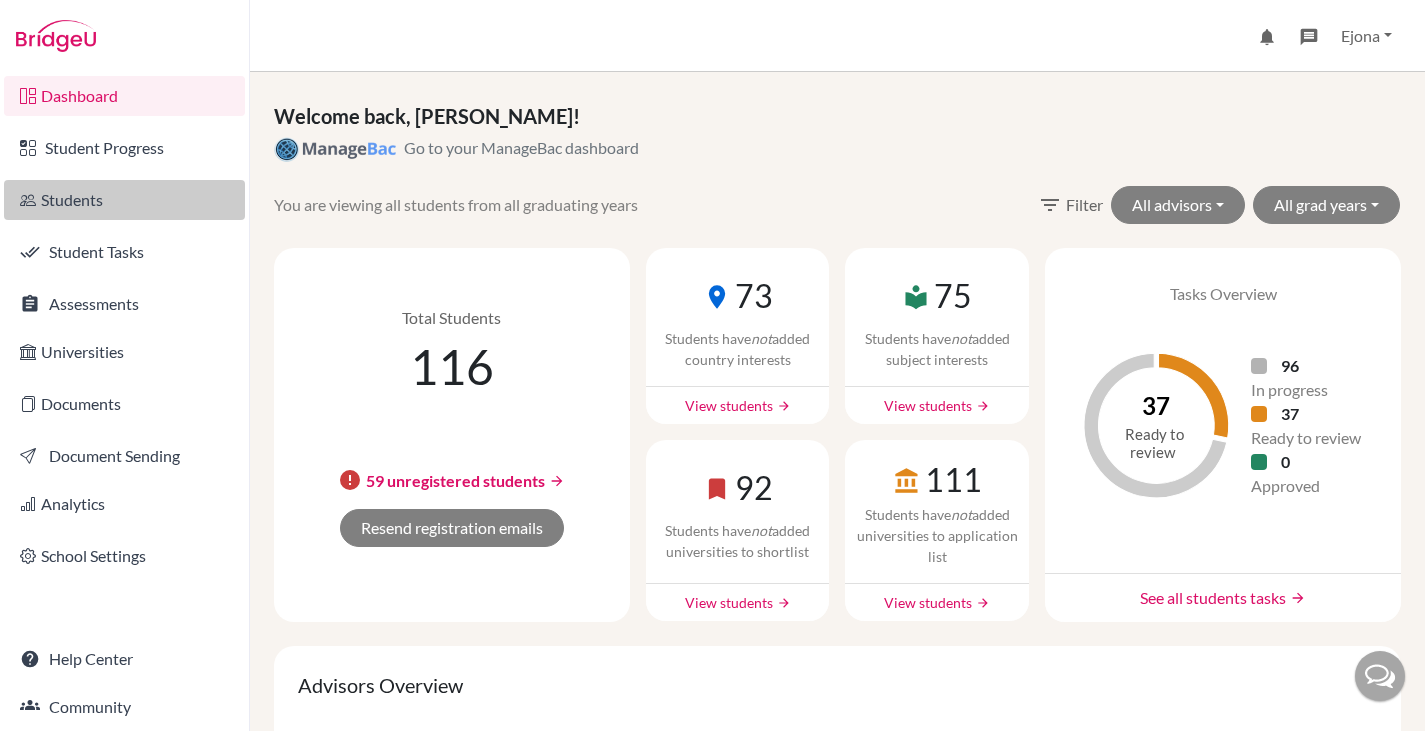 click on "Students" at bounding box center [124, 200] 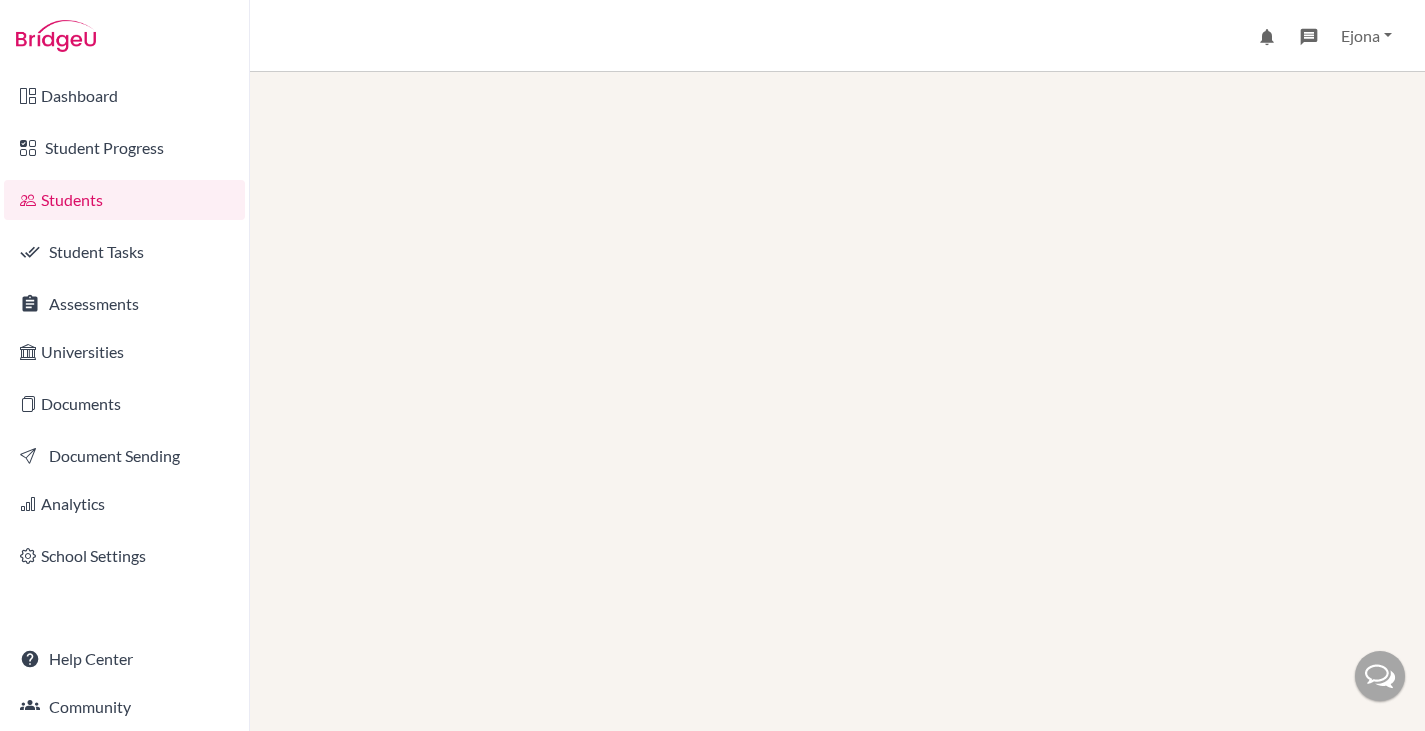 scroll, scrollTop: 0, scrollLeft: 0, axis: both 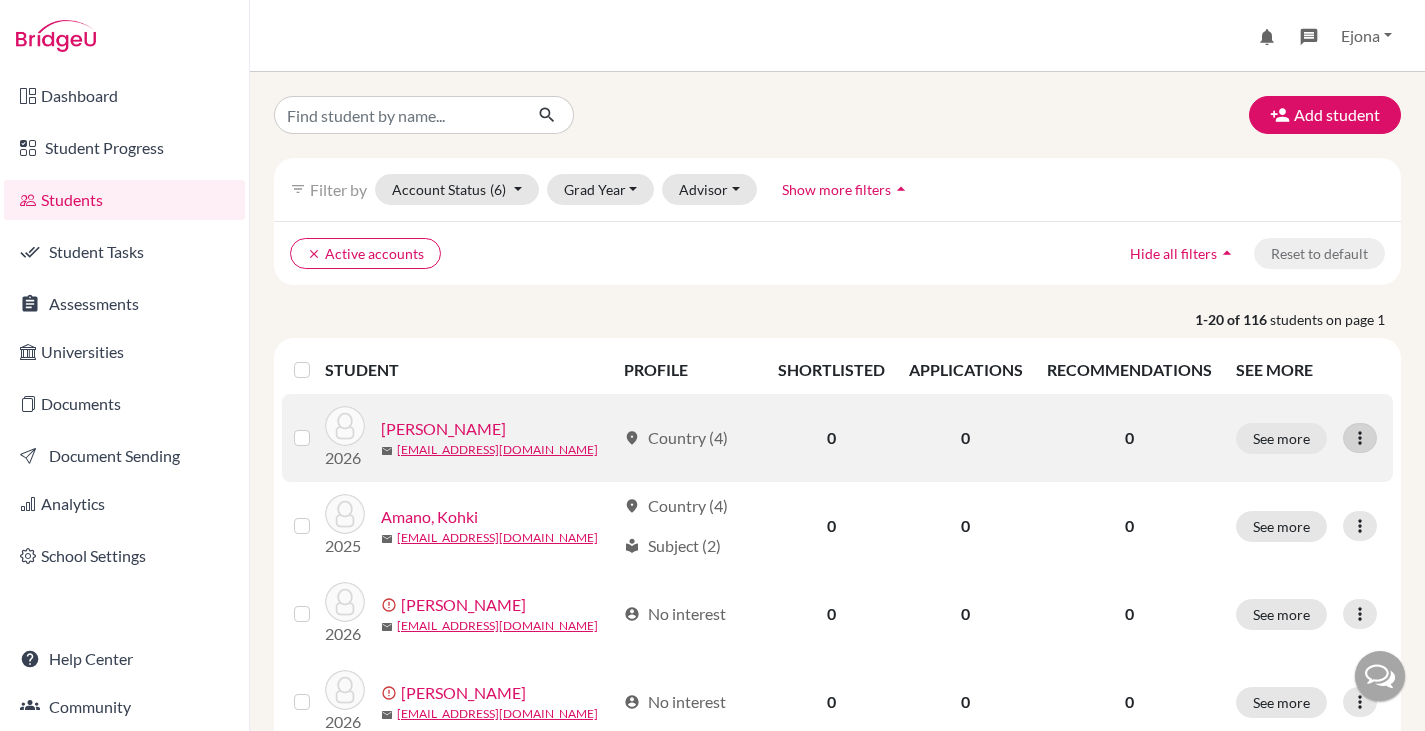 click at bounding box center [1360, 438] 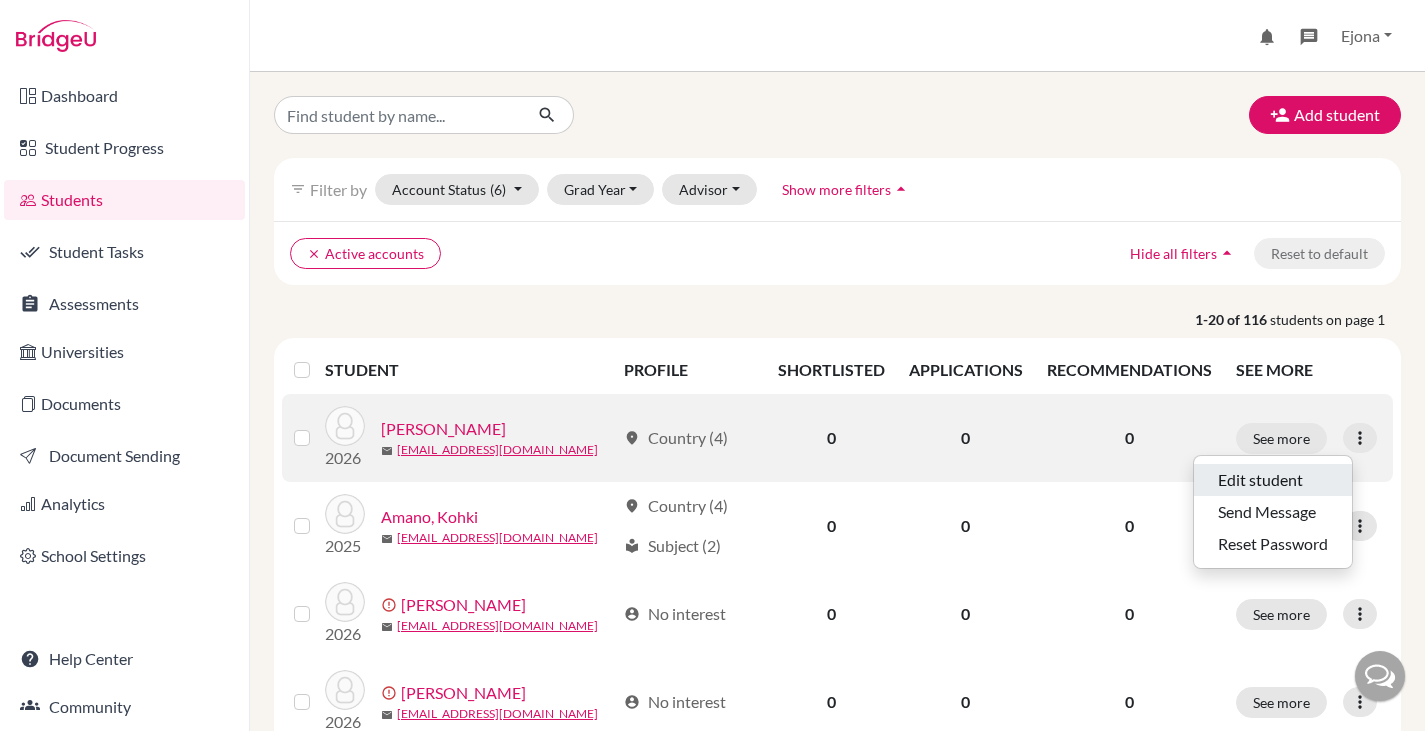 click on "Edit student" at bounding box center (1273, 480) 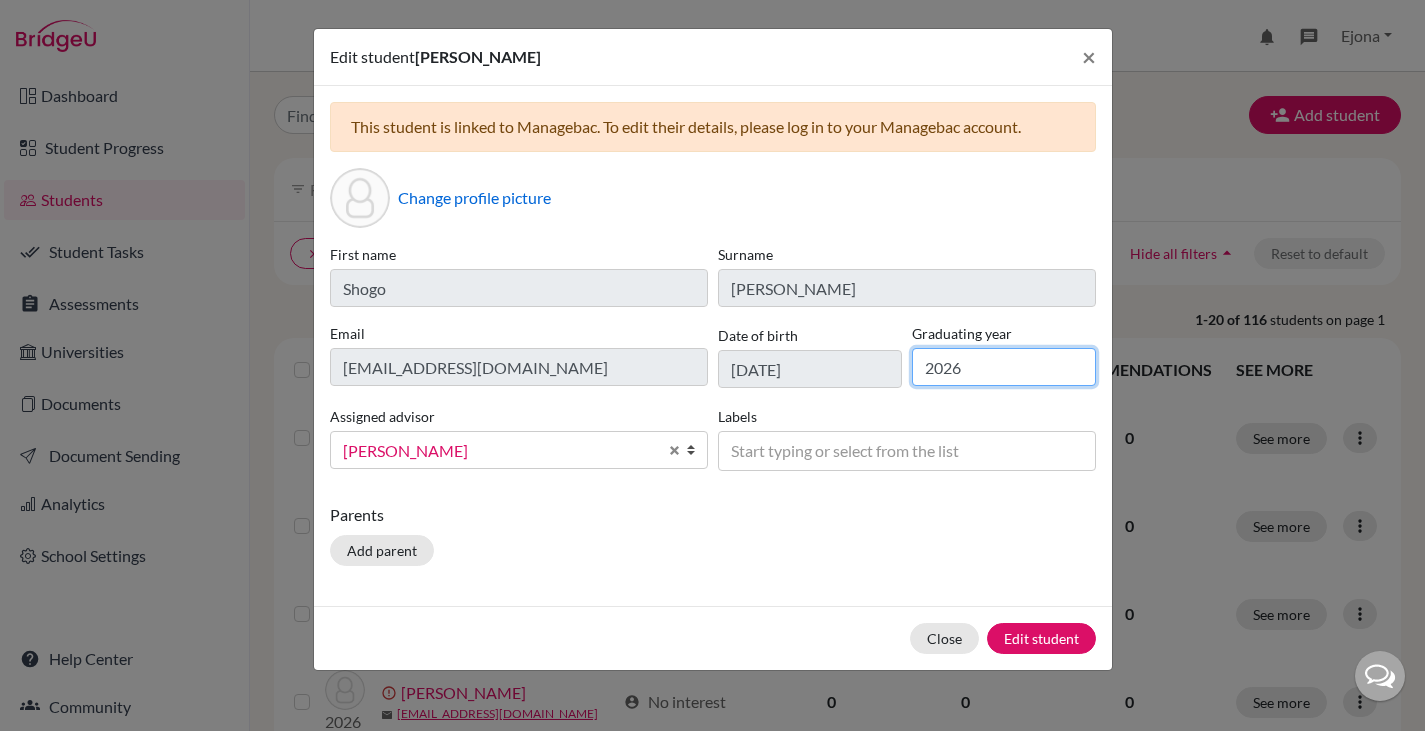 click on "2026" at bounding box center (1004, 367) 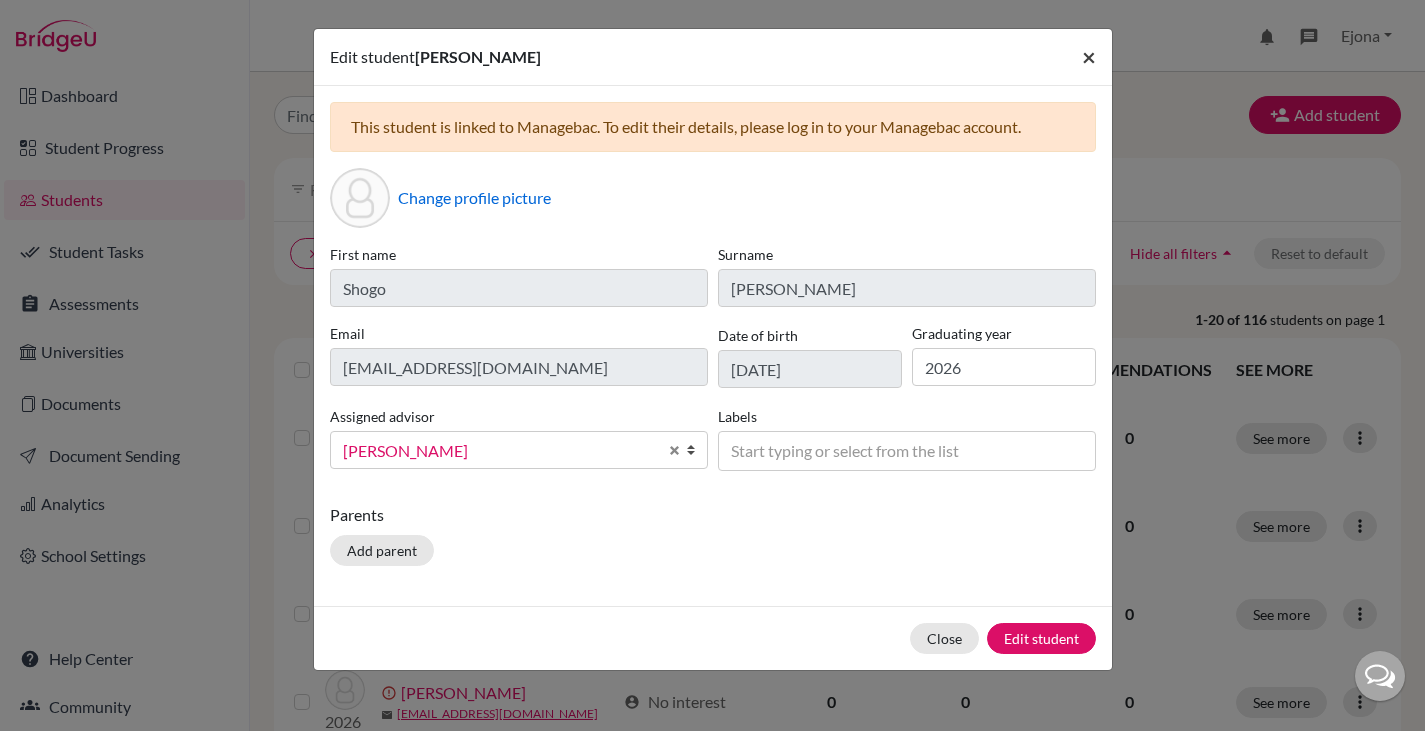 click on "×" at bounding box center (1089, 56) 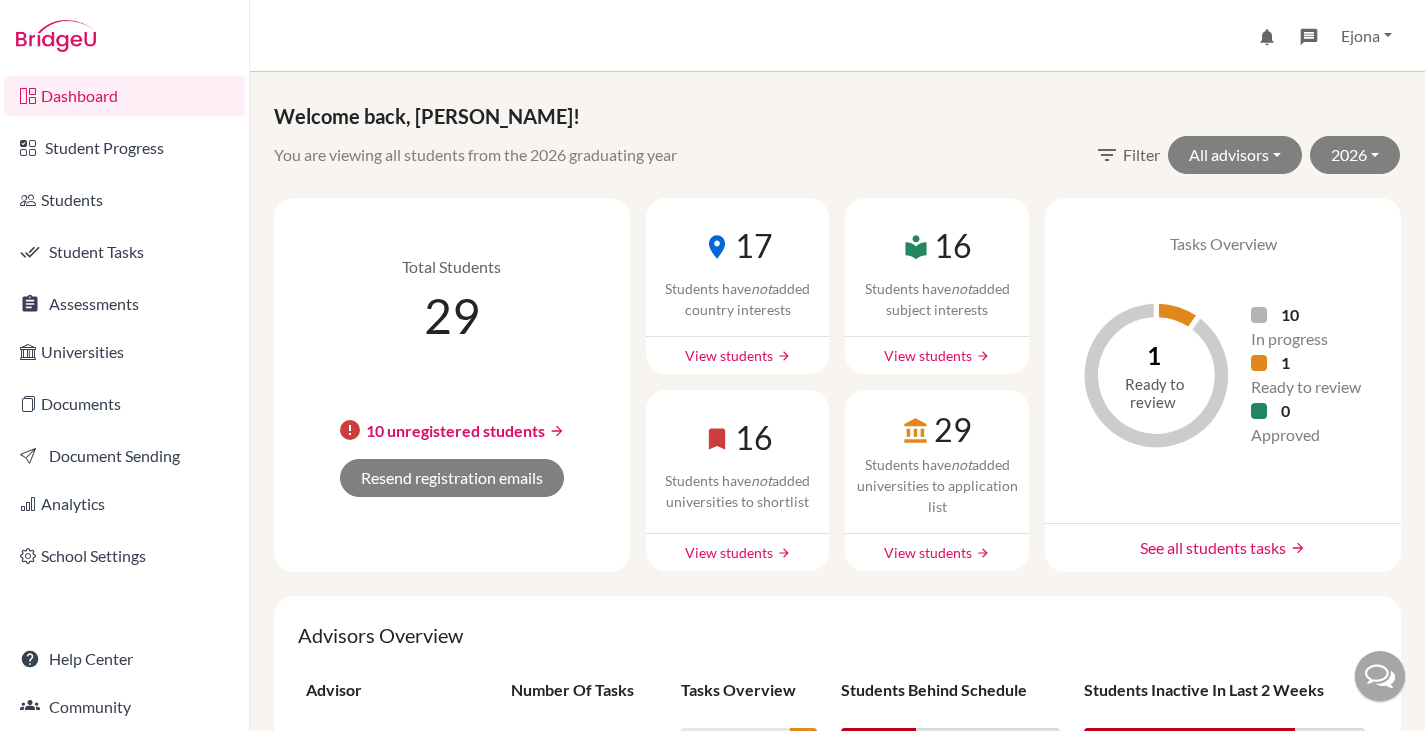 scroll, scrollTop: 0, scrollLeft: 0, axis: both 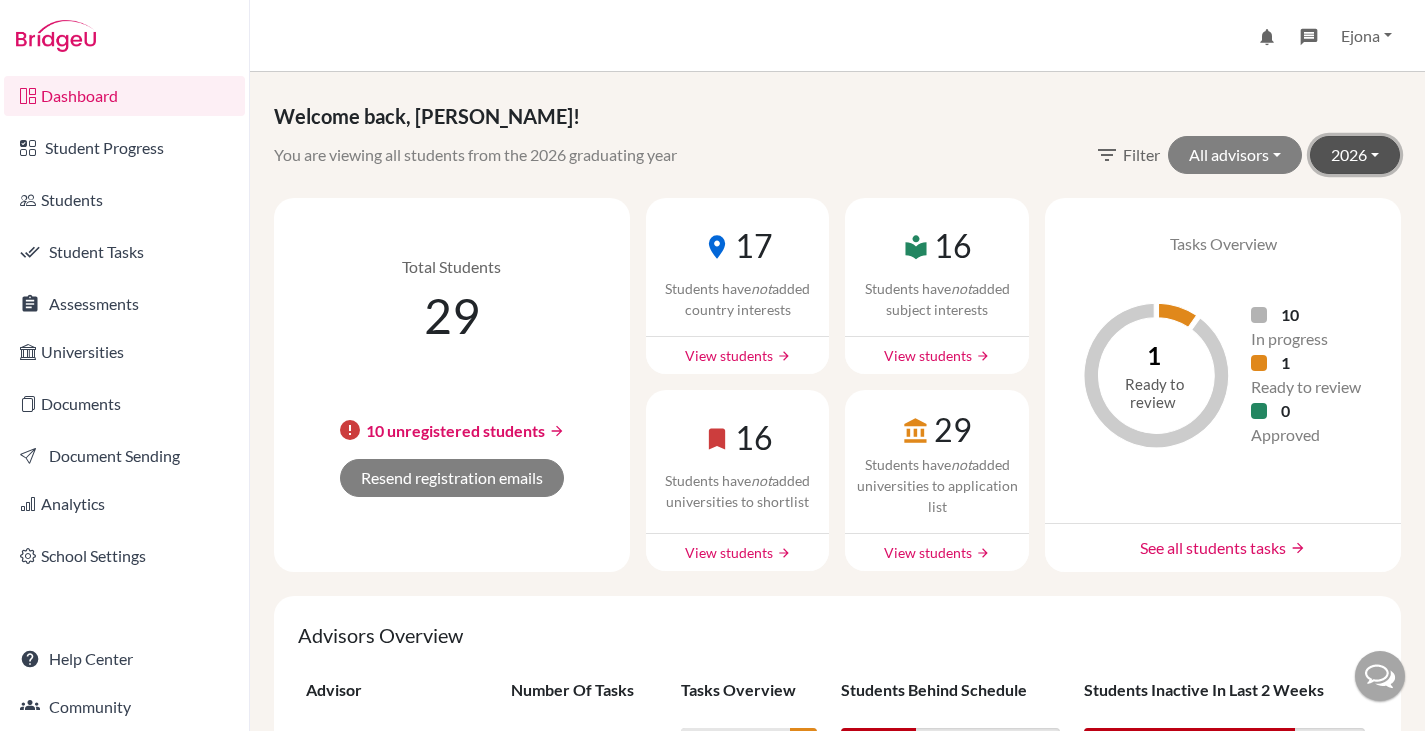 click on "2026" at bounding box center [1355, 155] 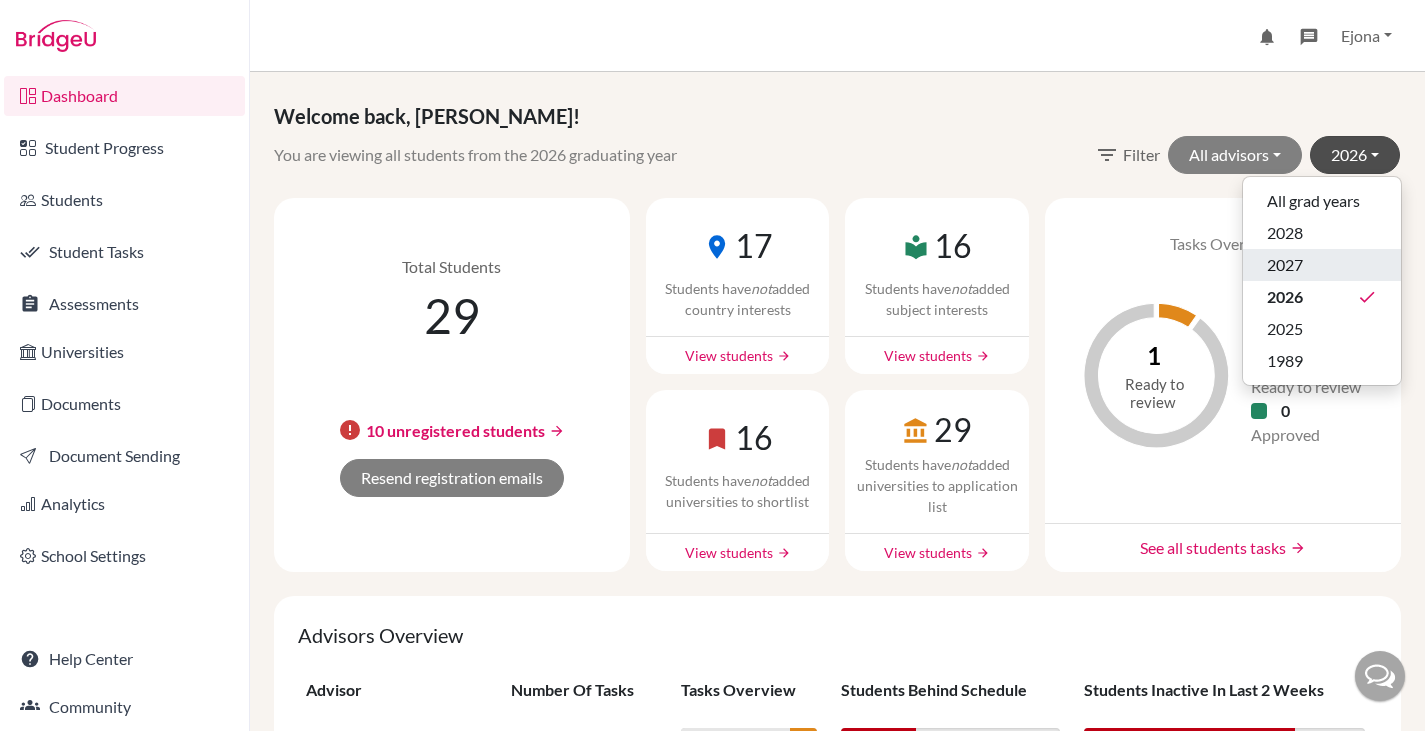 click on "2027" at bounding box center (1322, 265) 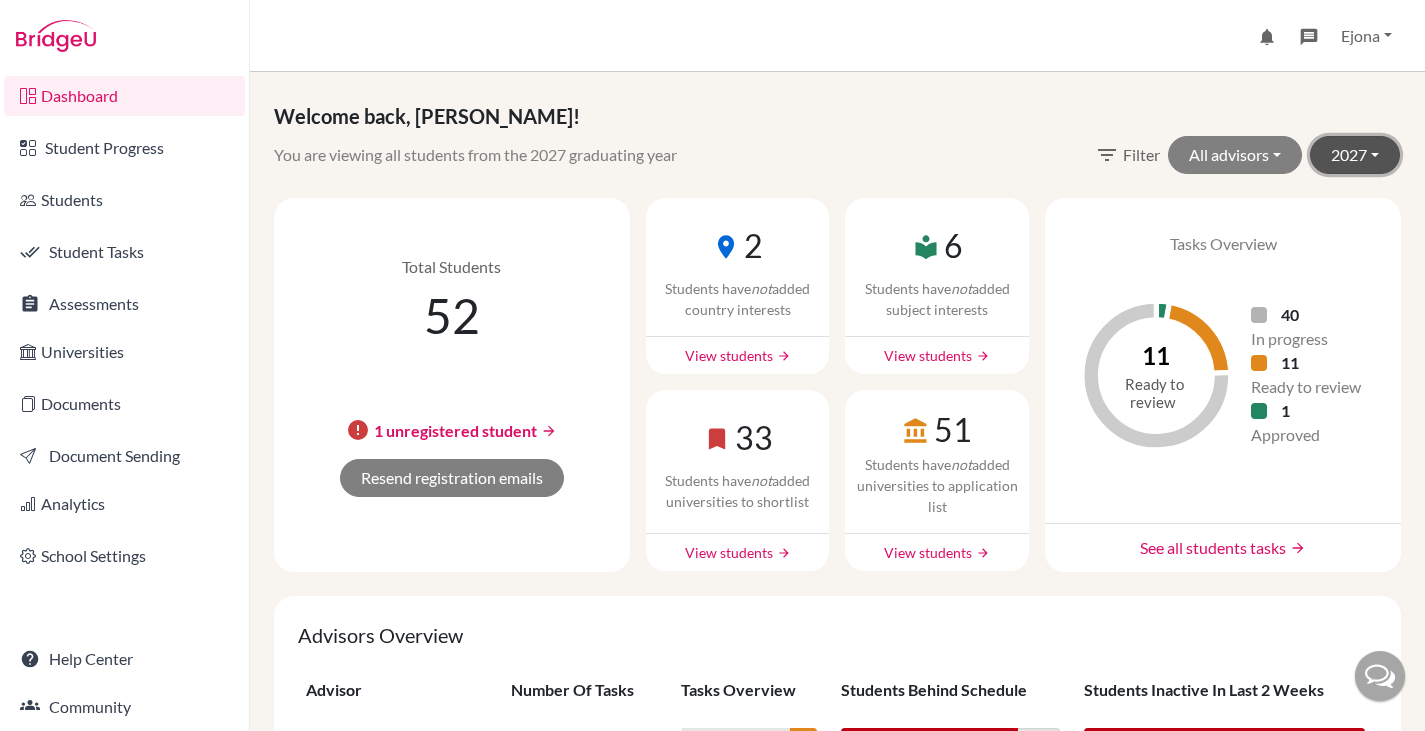 click on "2027" at bounding box center [1355, 155] 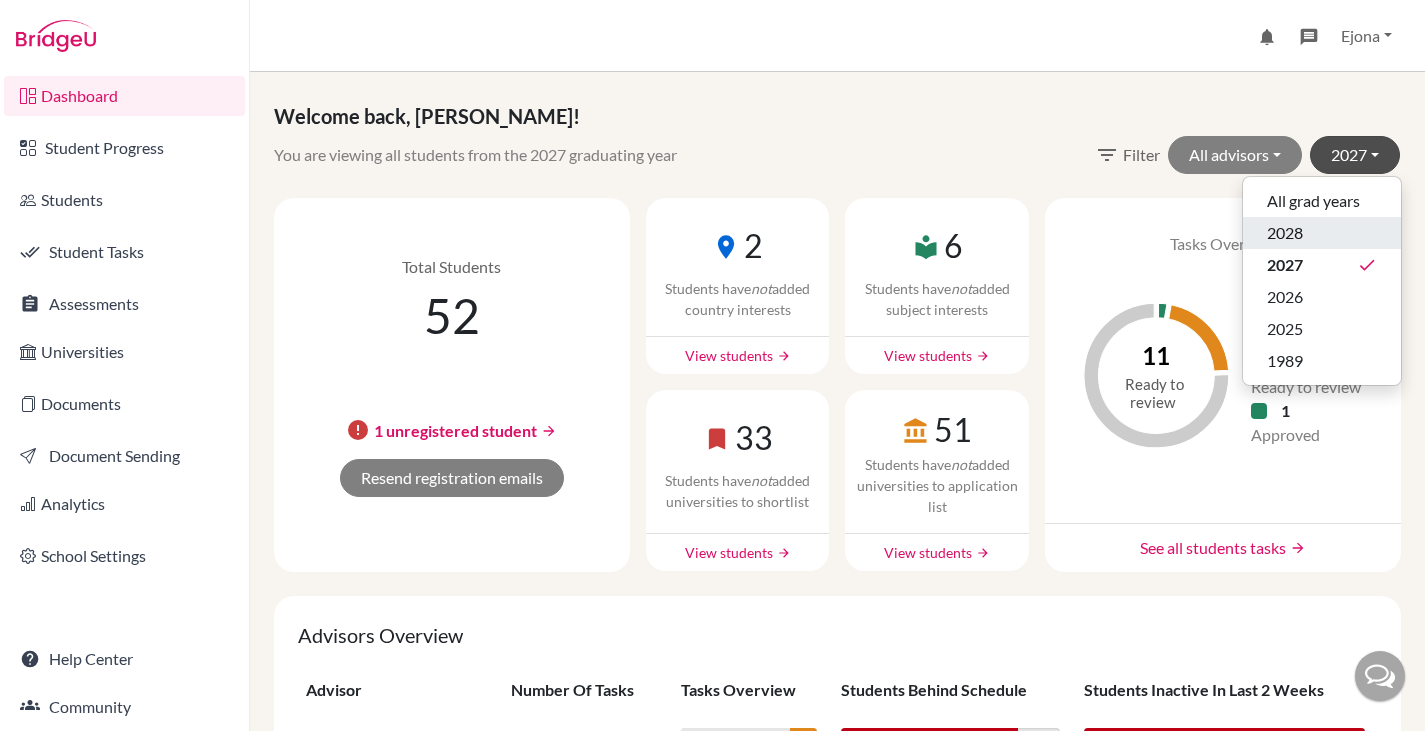 click on "2028" at bounding box center (1322, 233) 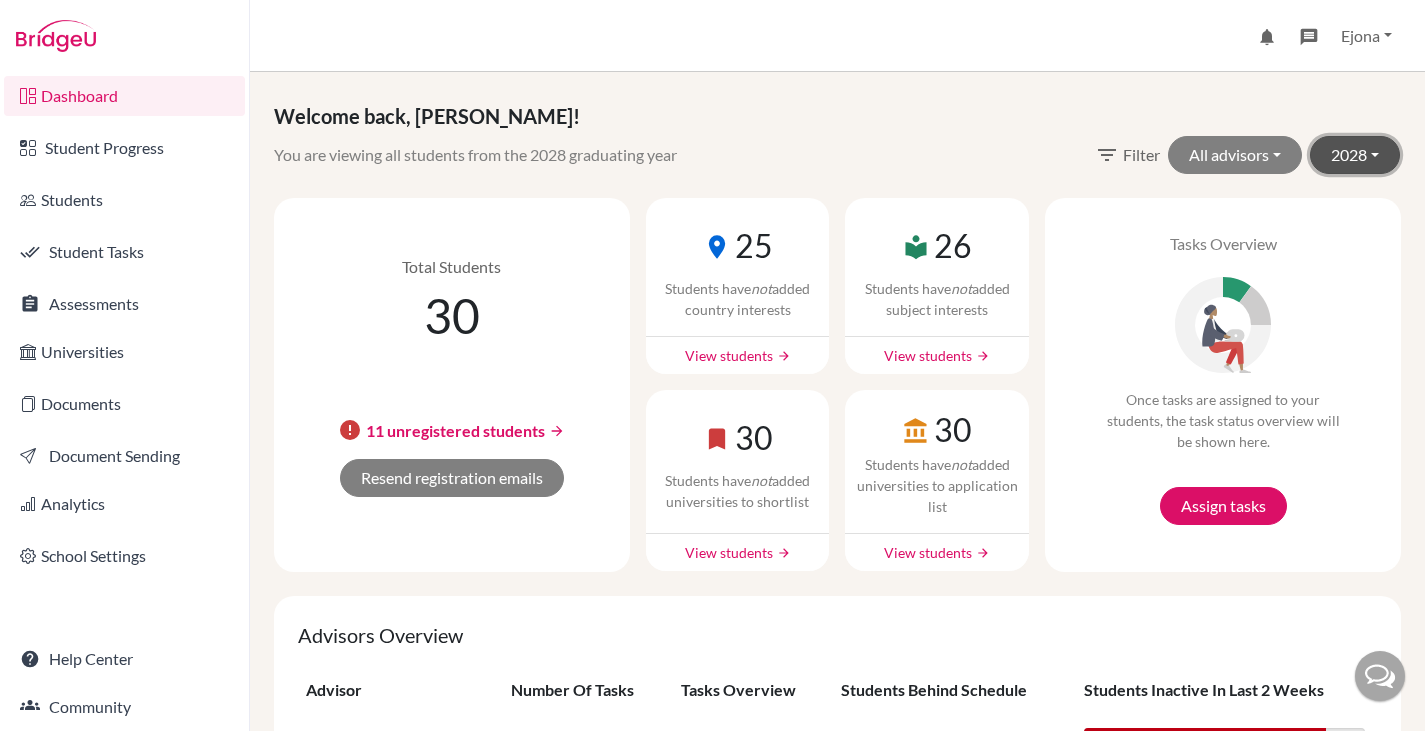 click on "2028" at bounding box center [1355, 155] 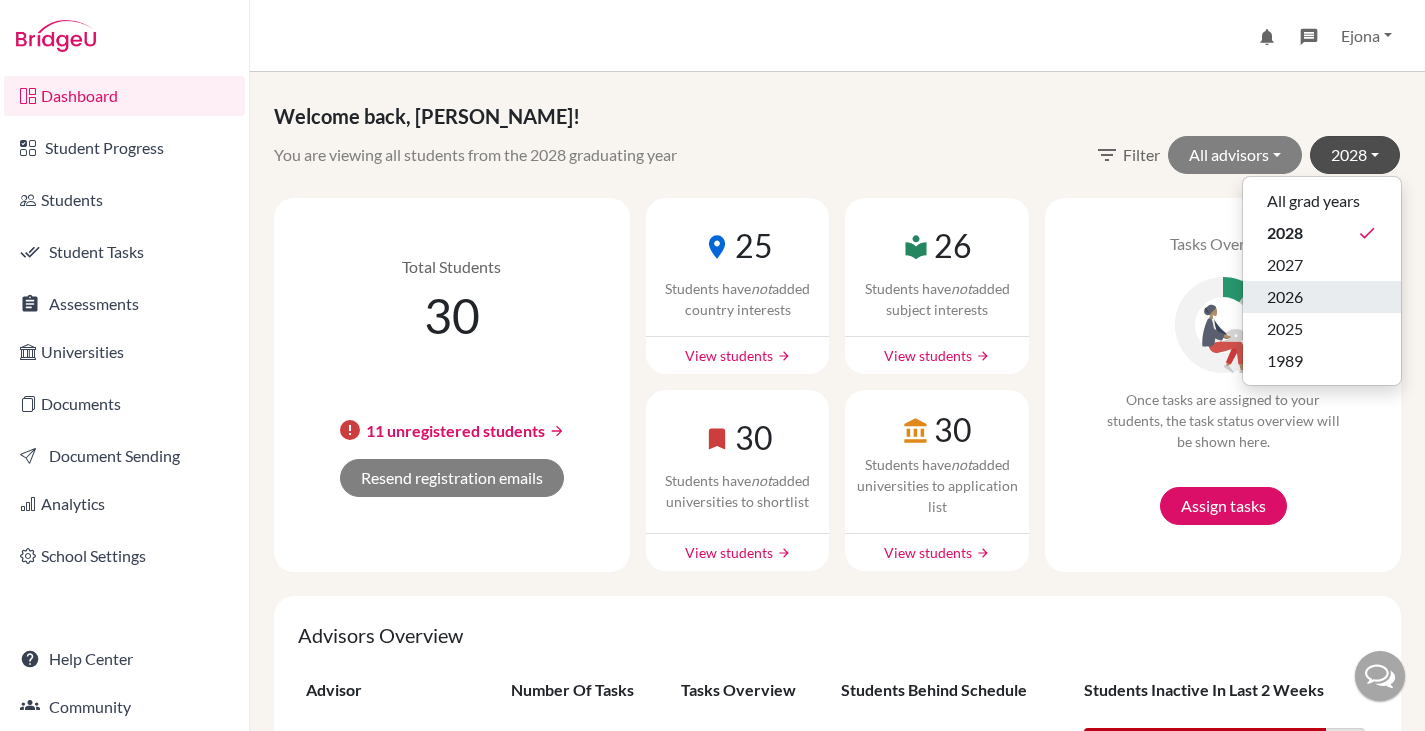 click on "2026" at bounding box center (1285, 297) 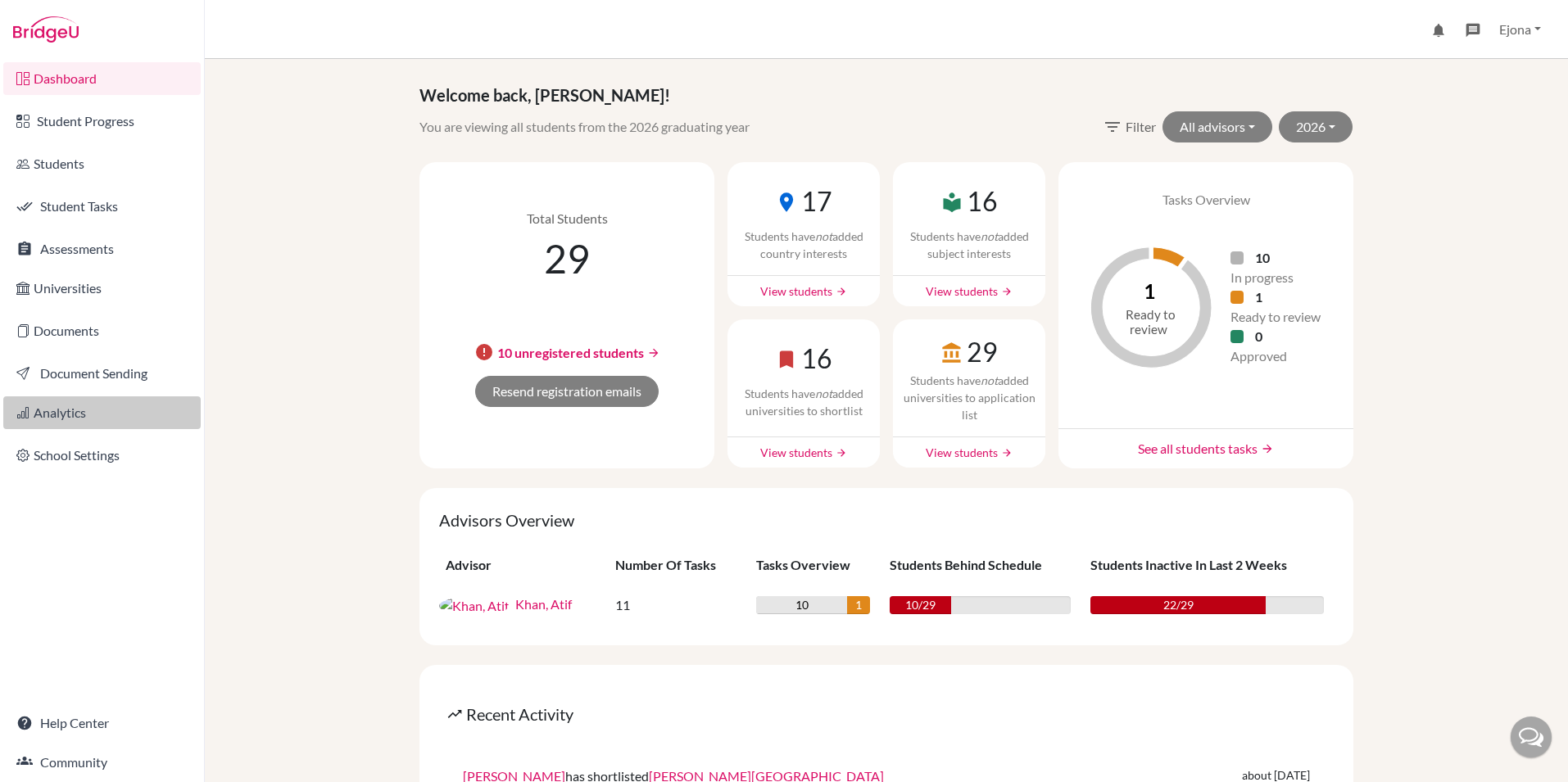 click on "Analytics" at bounding box center [102, 413] 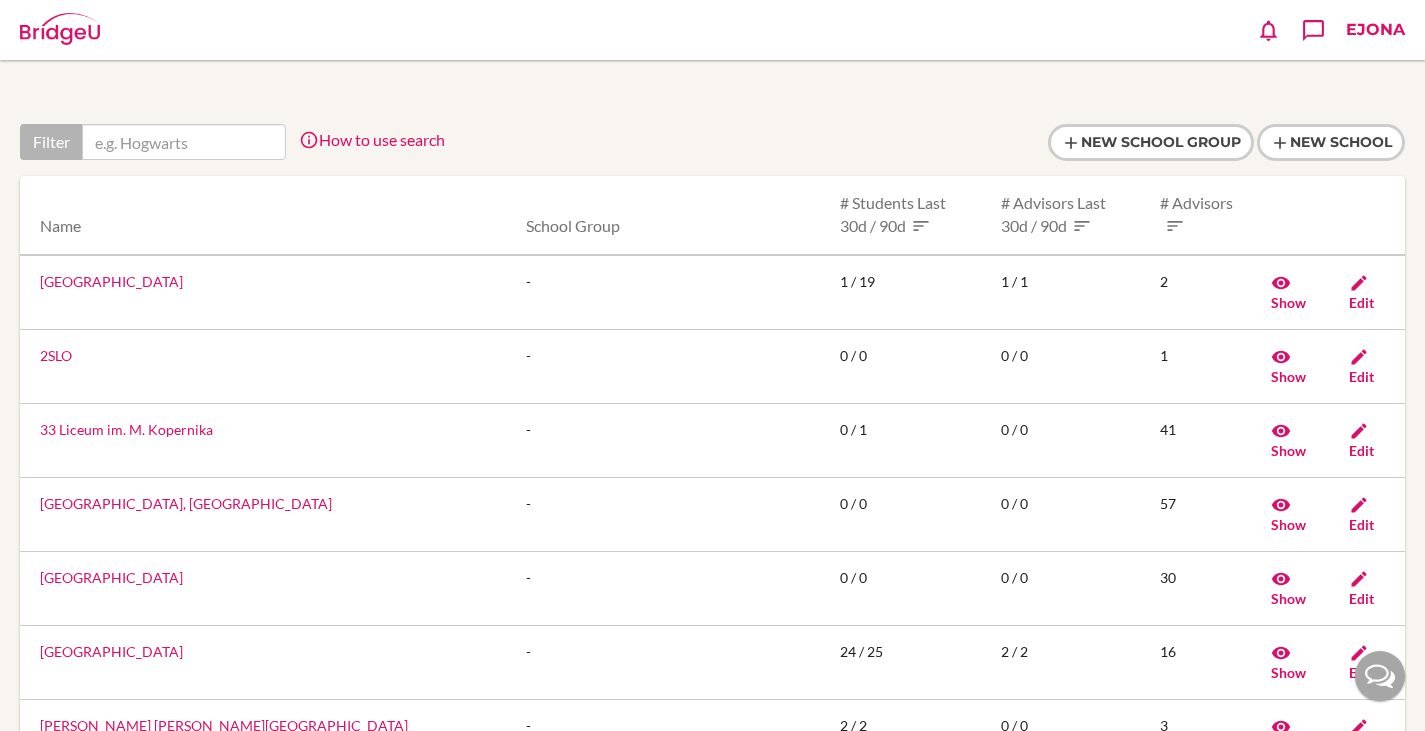 scroll, scrollTop: 0, scrollLeft: 0, axis: both 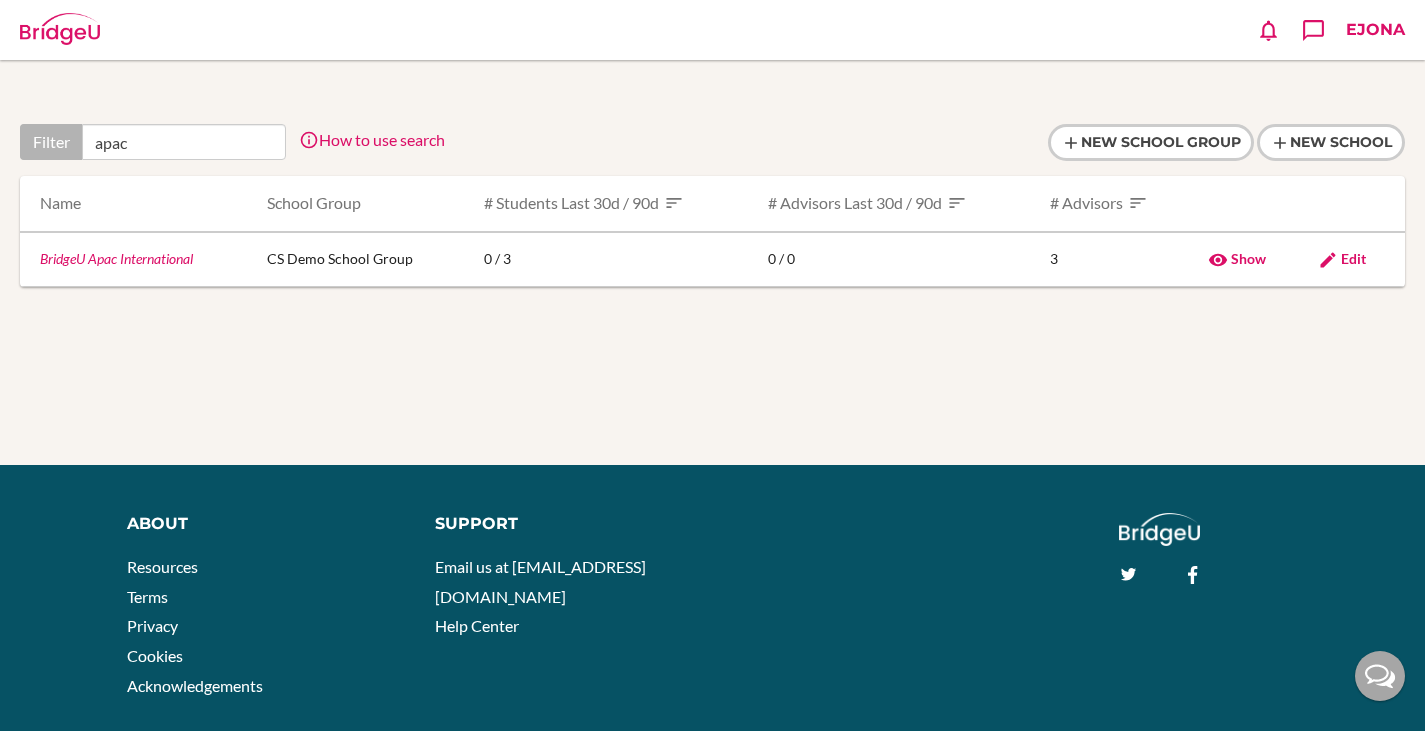 type on "apac" 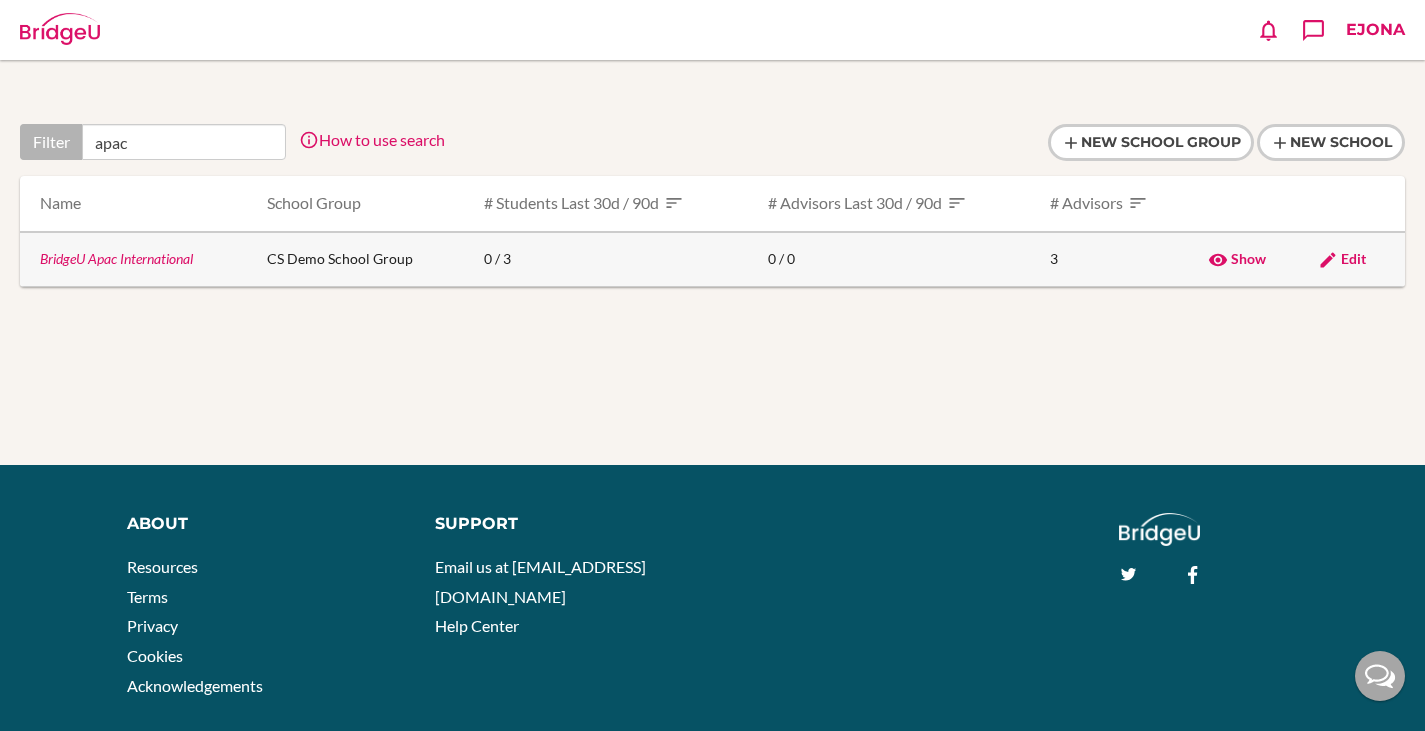 click on "BridgeU Apac International" at bounding box center [116, 258] 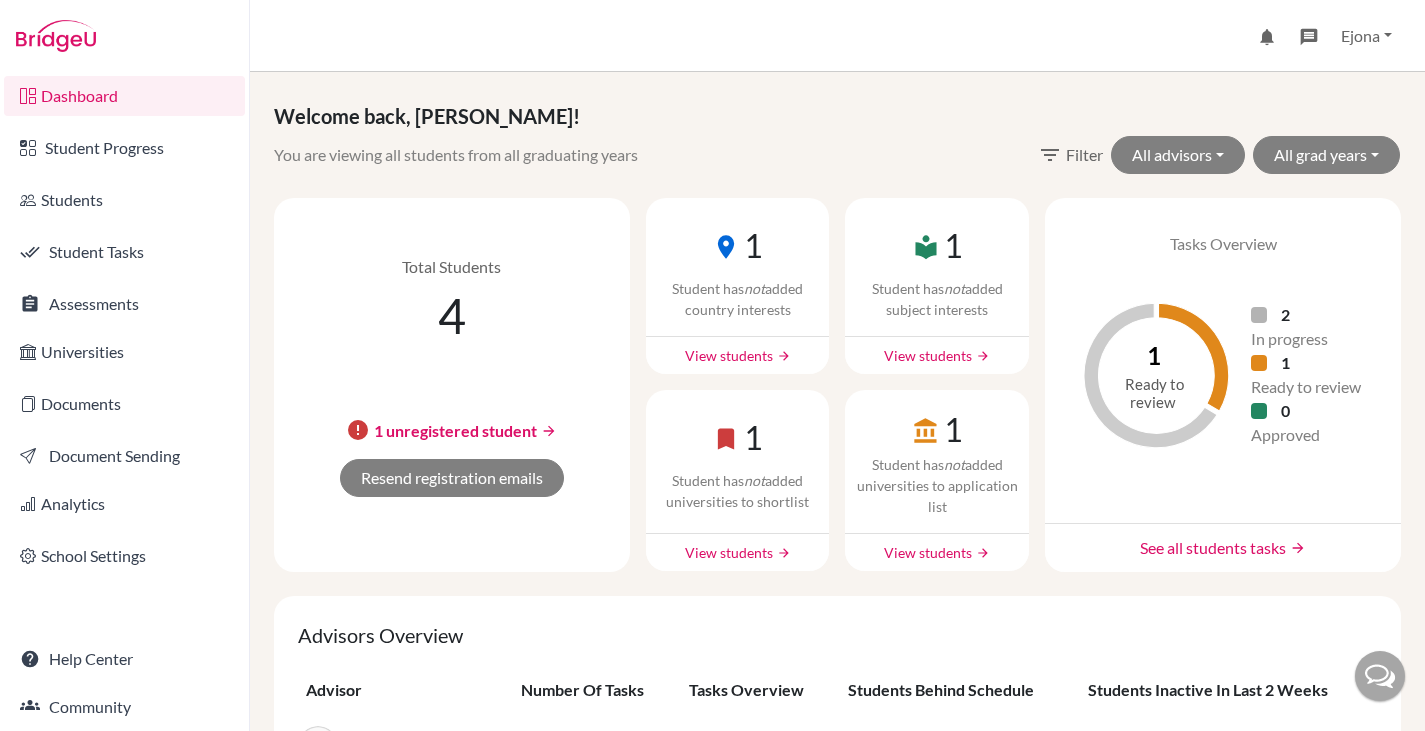scroll, scrollTop: 0, scrollLeft: 0, axis: both 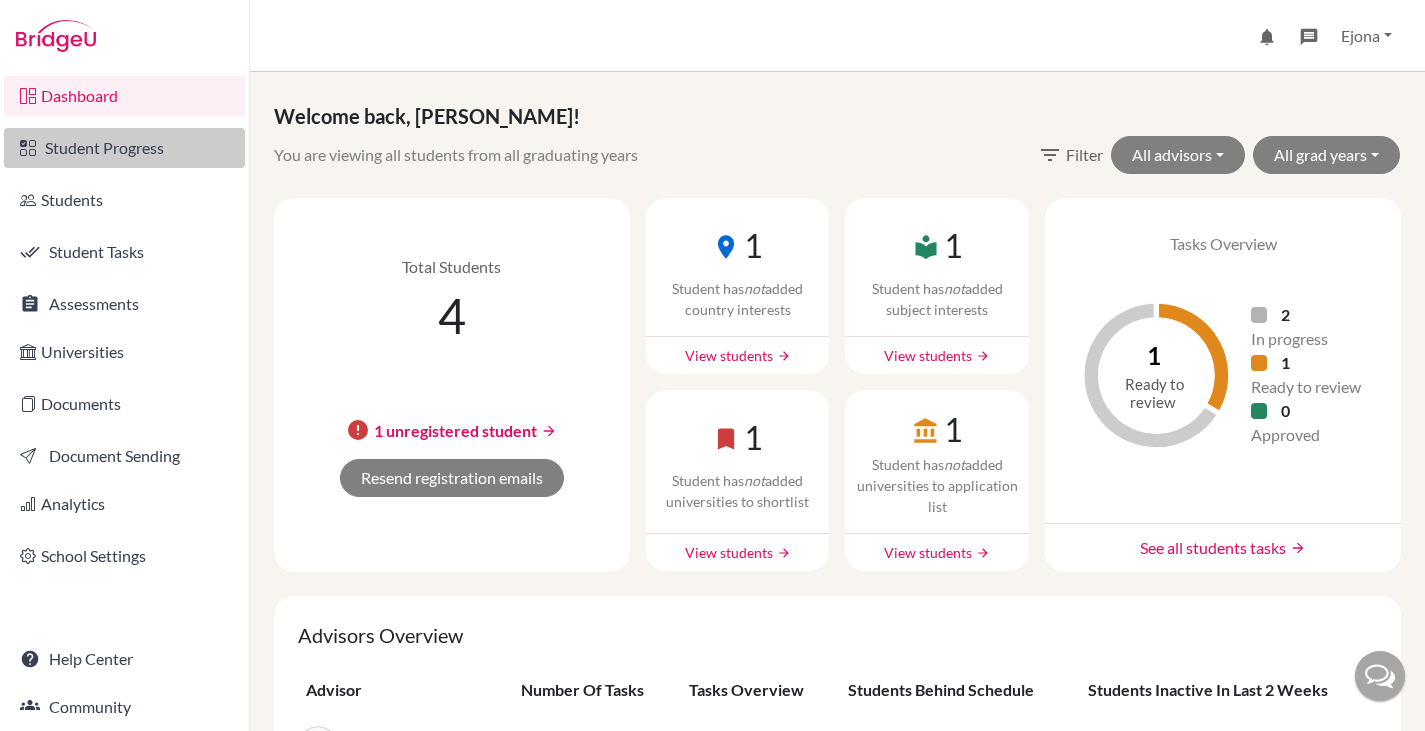 click on "Student Progress" at bounding box center [124, 148] 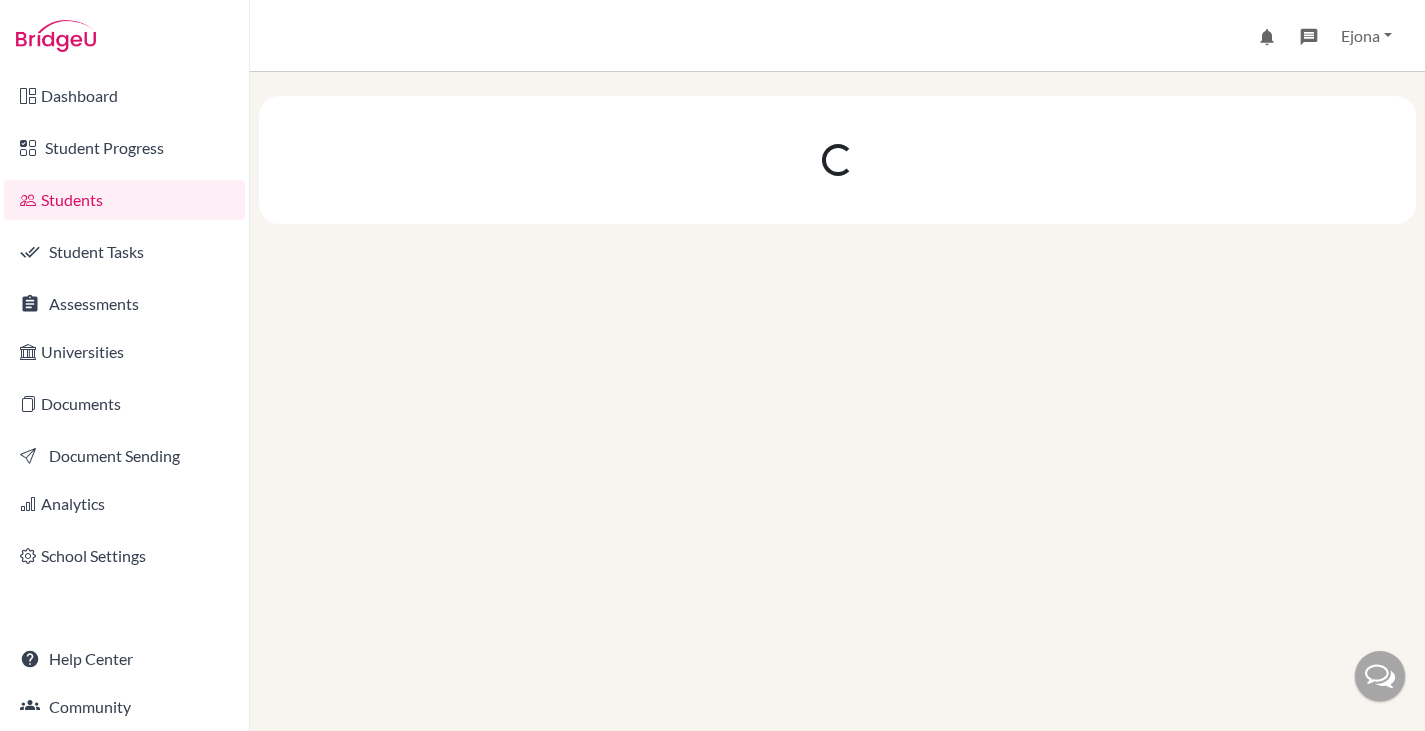 scroll, scrollTop: 0, scrollLeft: 0, axis: both 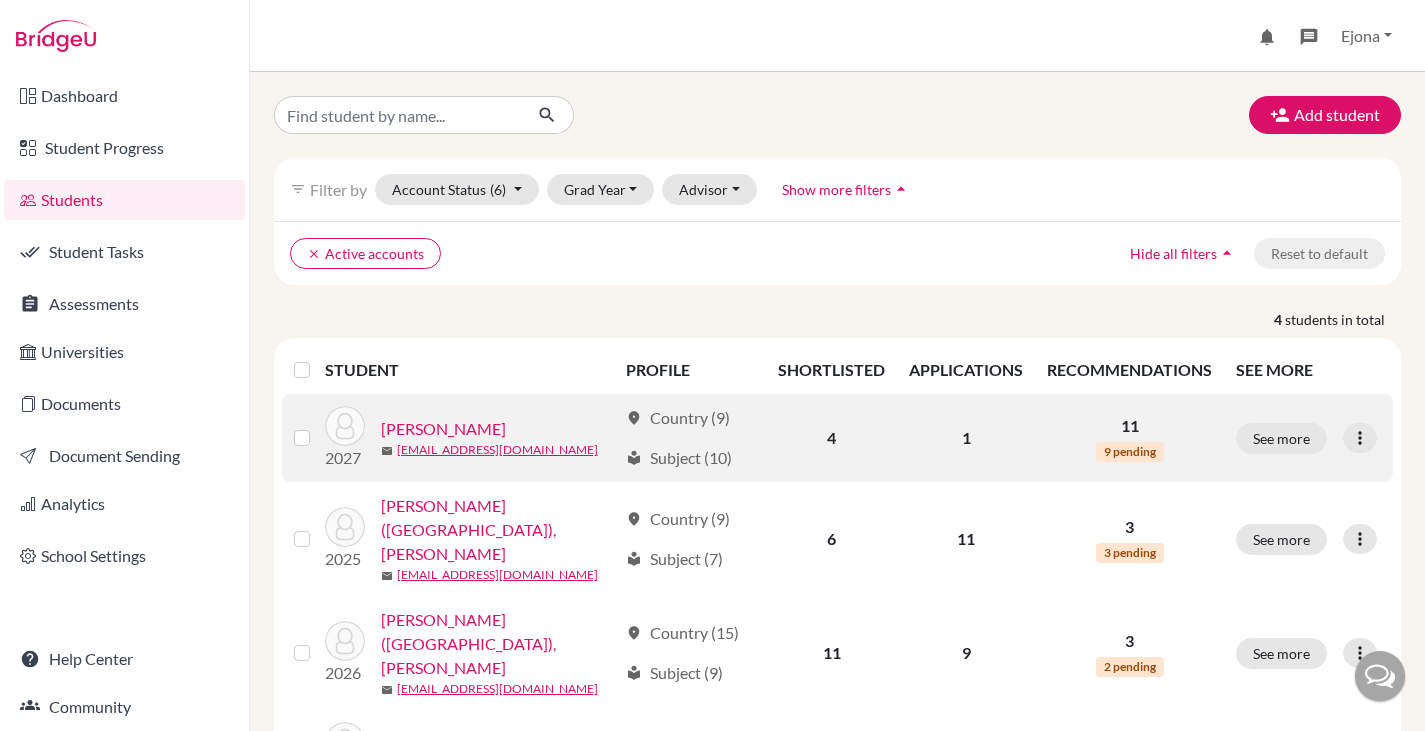 click on "[PERSON_NAME]" at bounding box center [443, 429] 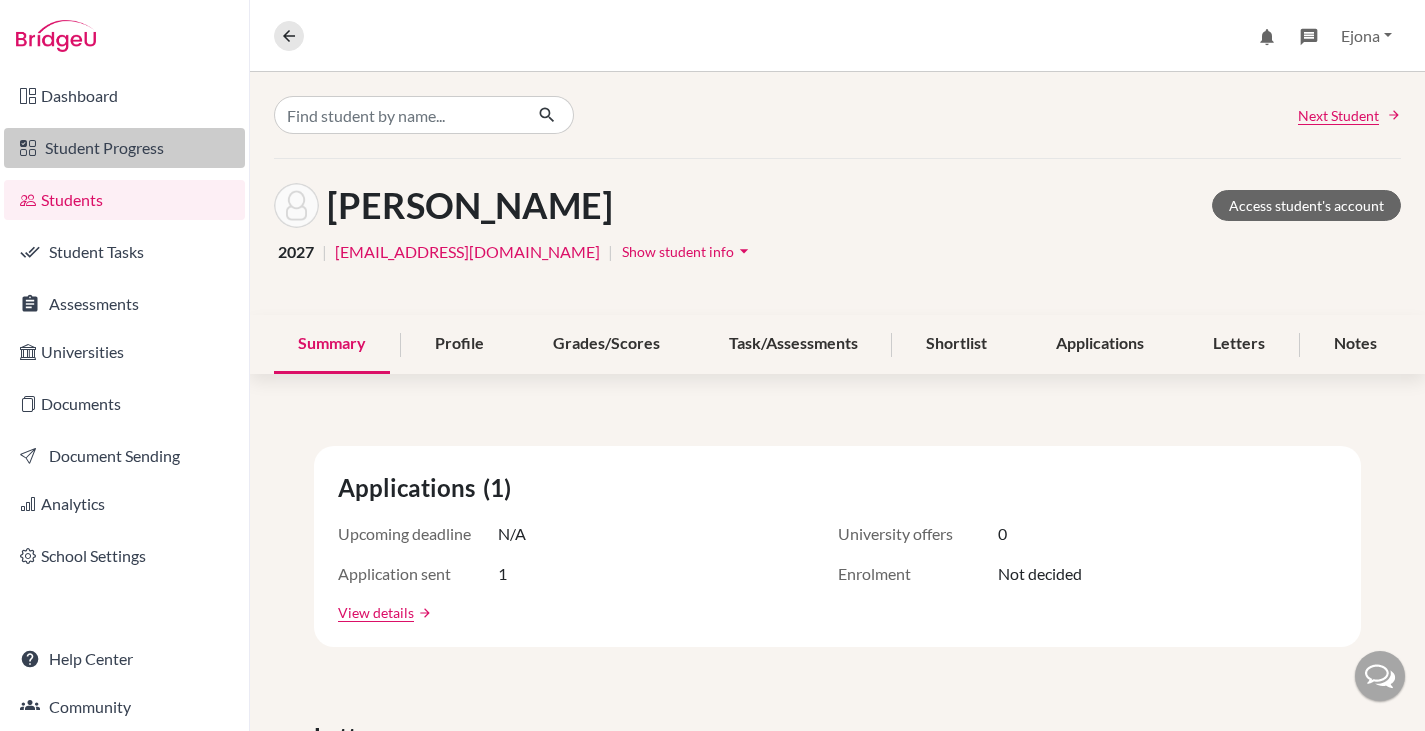 click on "Student Progress" at bounding box center (124, 148) 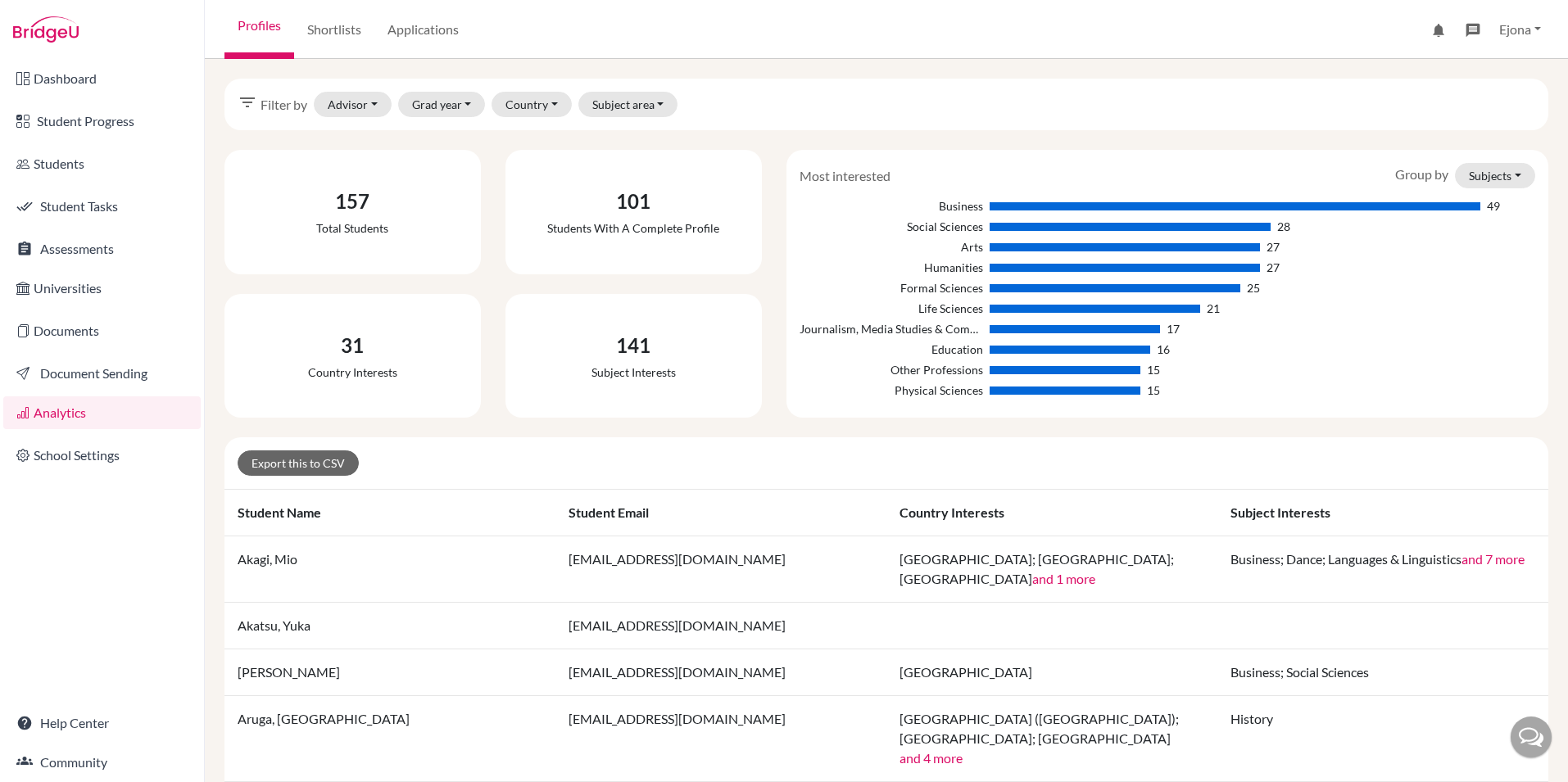 scroll, scrollTop: 0, scrollLeft: 0, axis: both 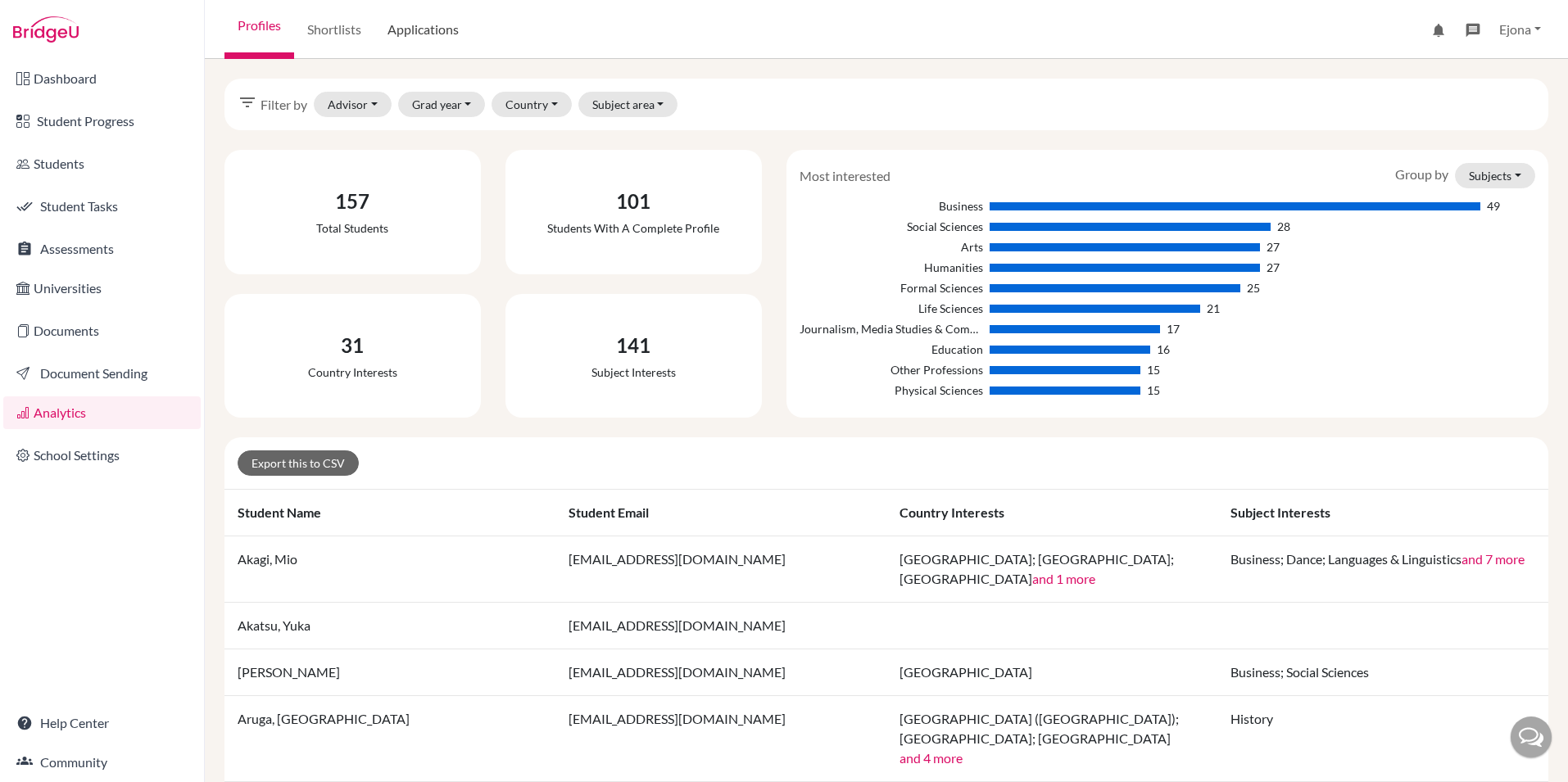 click on "Applications" at bounding box center [423, 29] 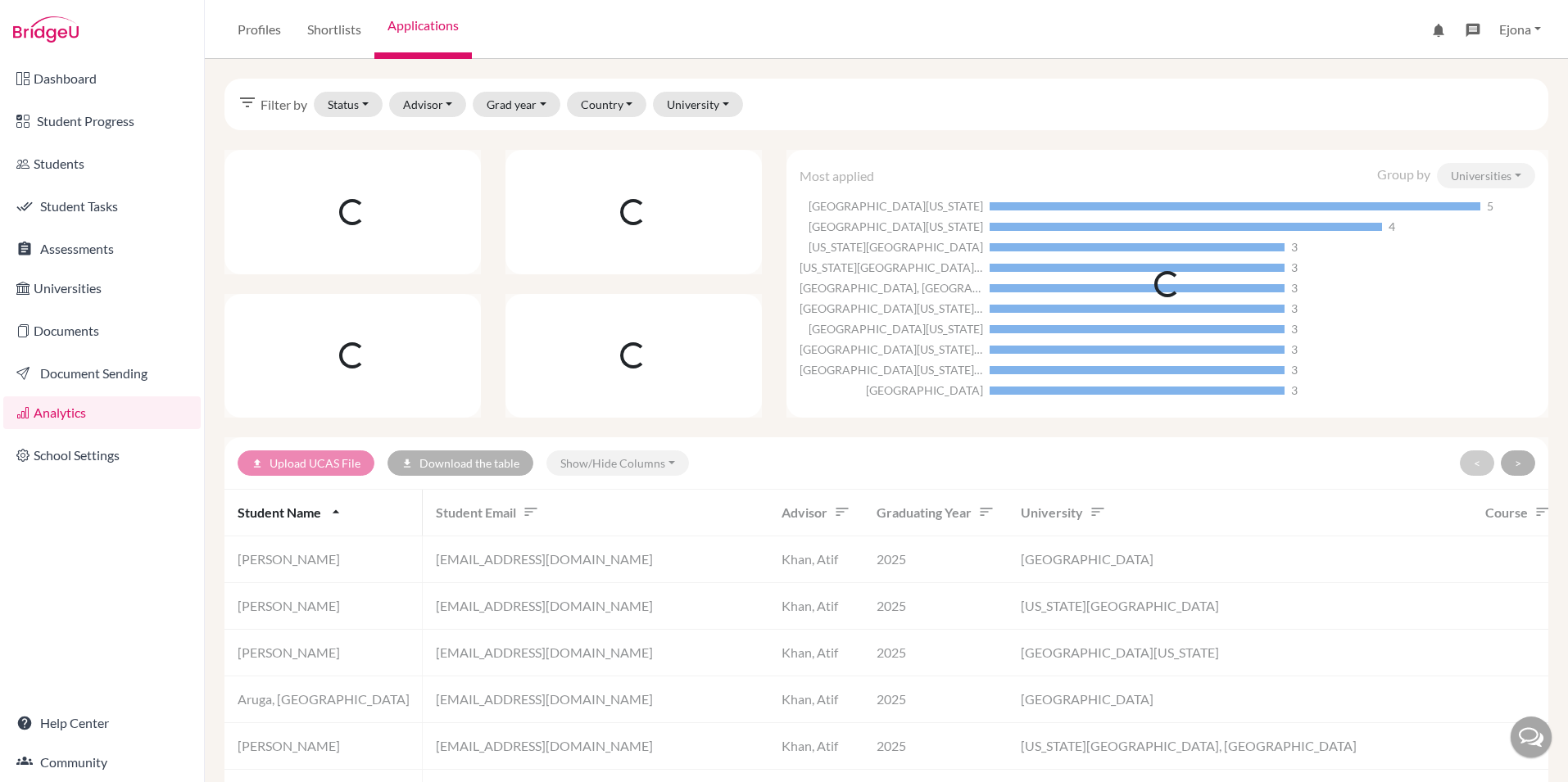 scroll, scrollTop: 0, scrollLeft: 0, axis: both 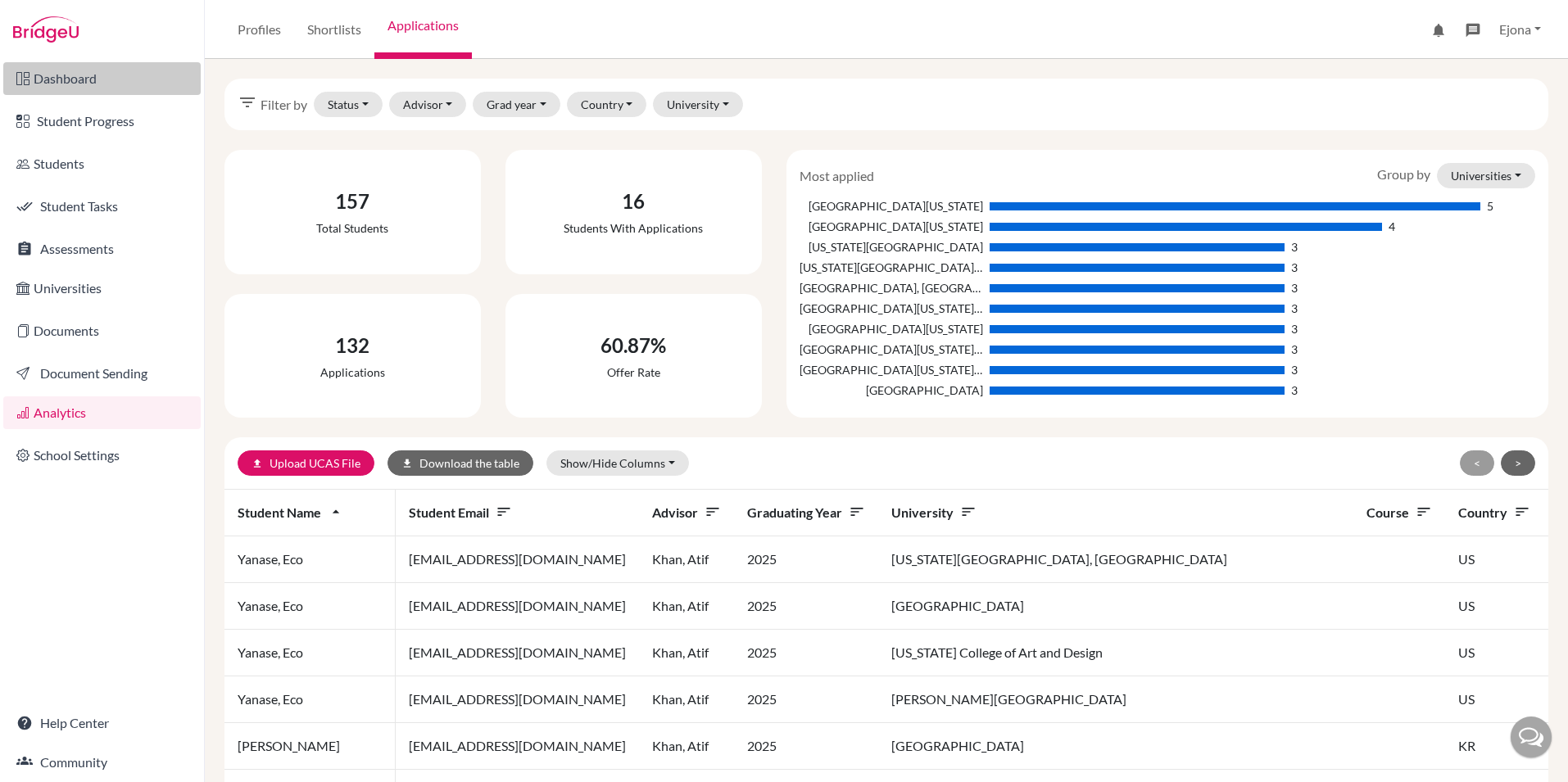 click on "Dashboard" at bounding box center (102, 79) 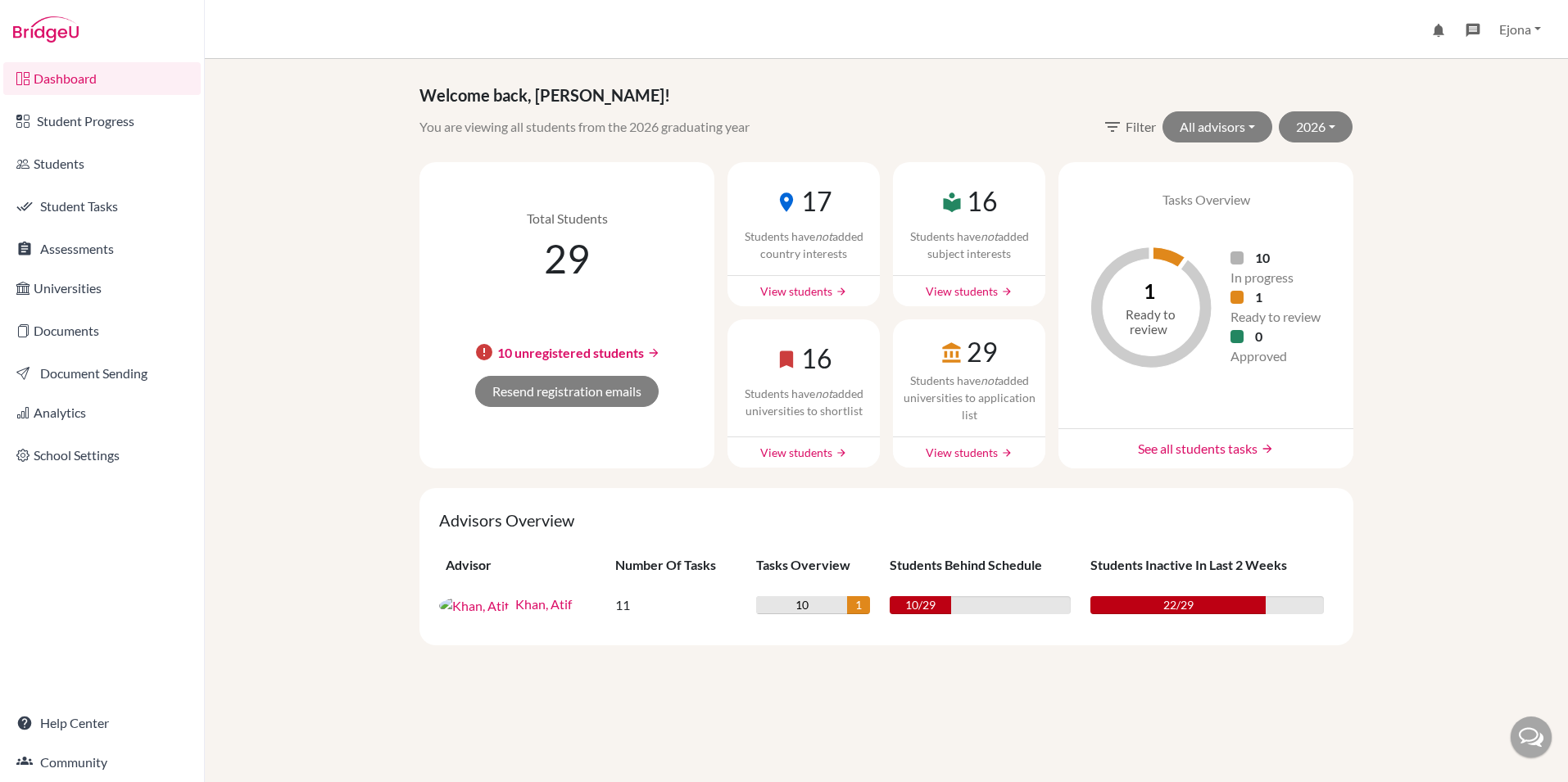 scroll, scrollTop: 0, scrollLeft: 0, axis: both 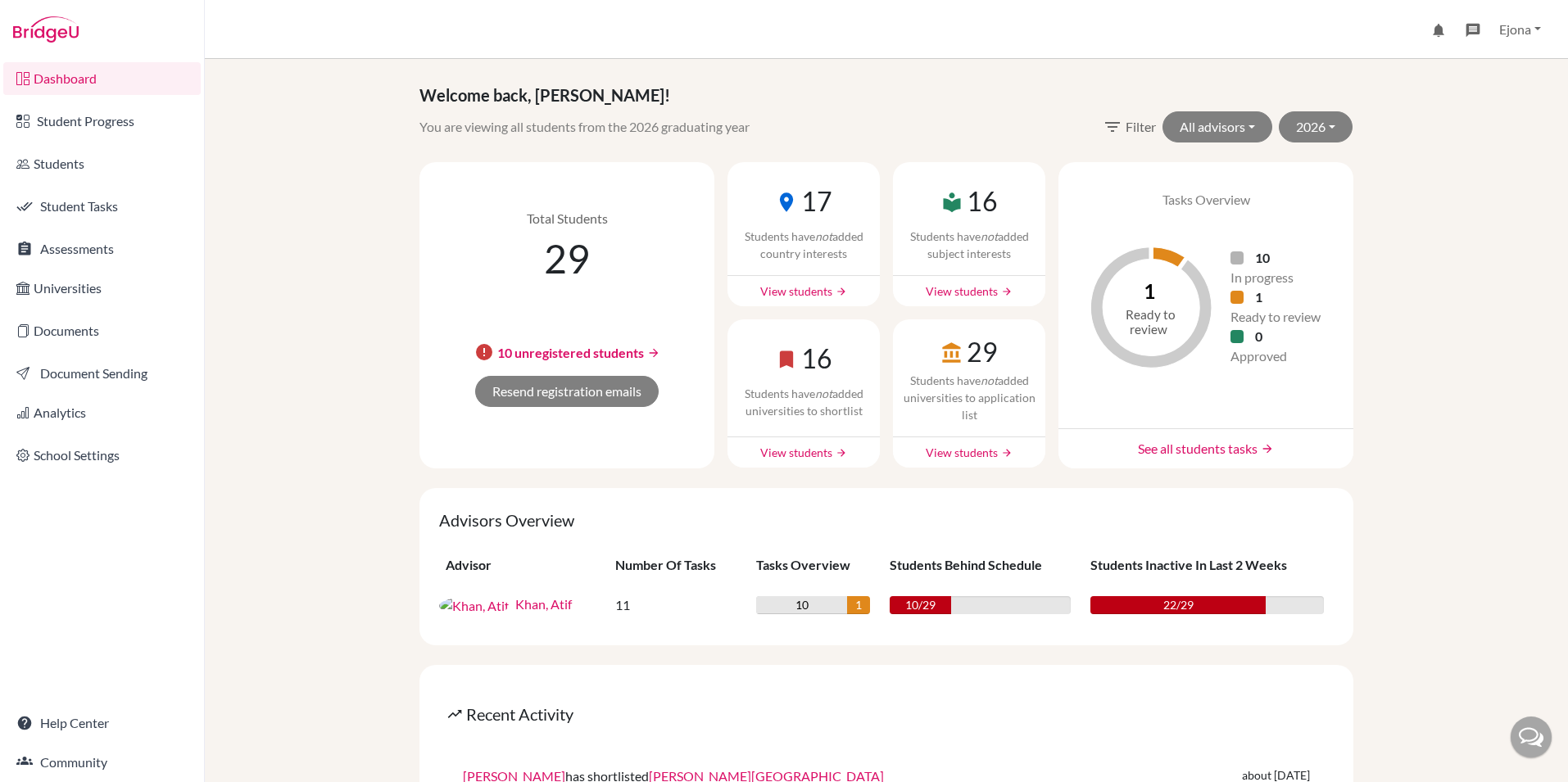 click on "10 unregistered students" at bounding box center [570, 352] 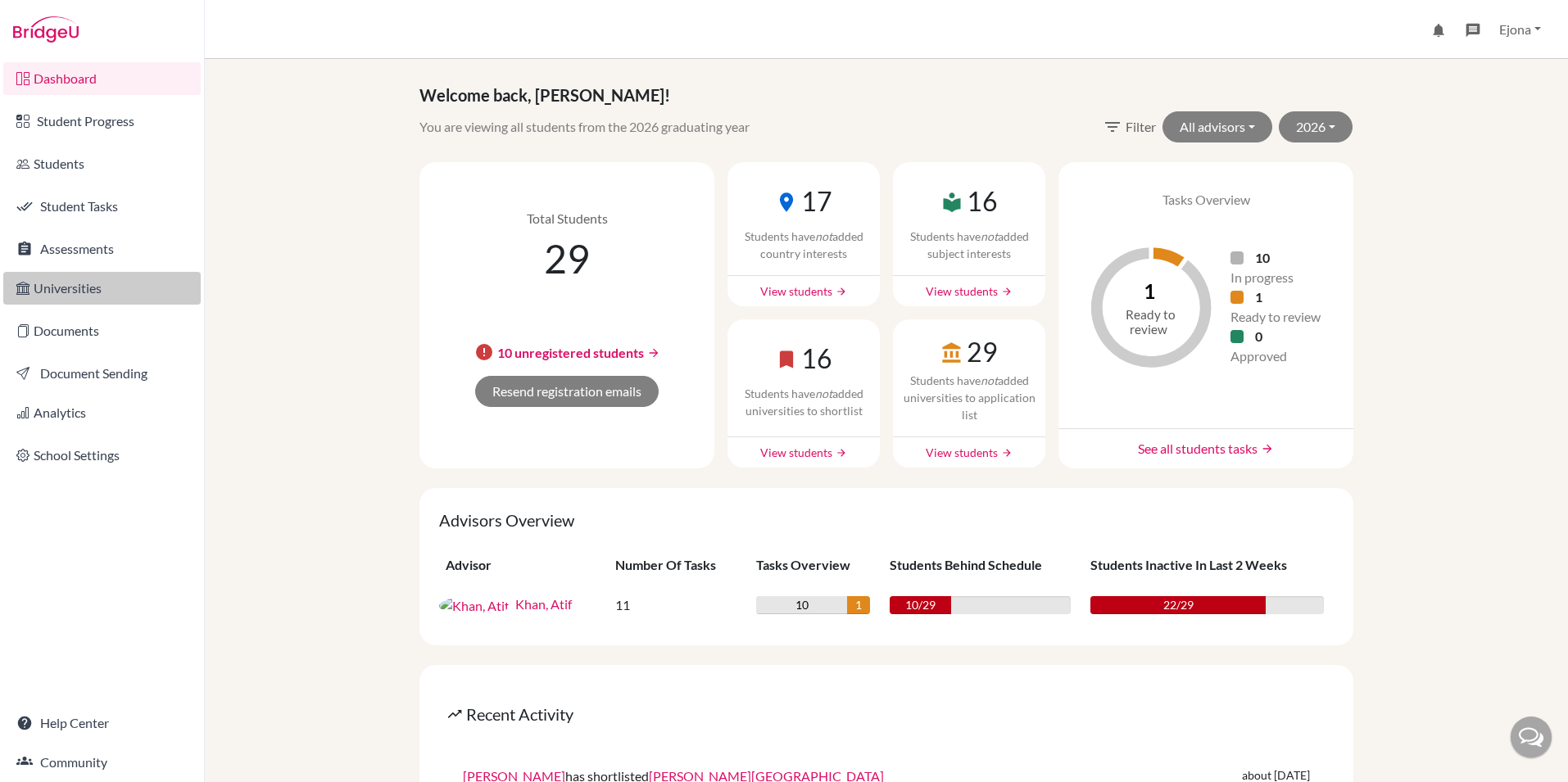 click on "Universities" at bounding box center [102, 288] 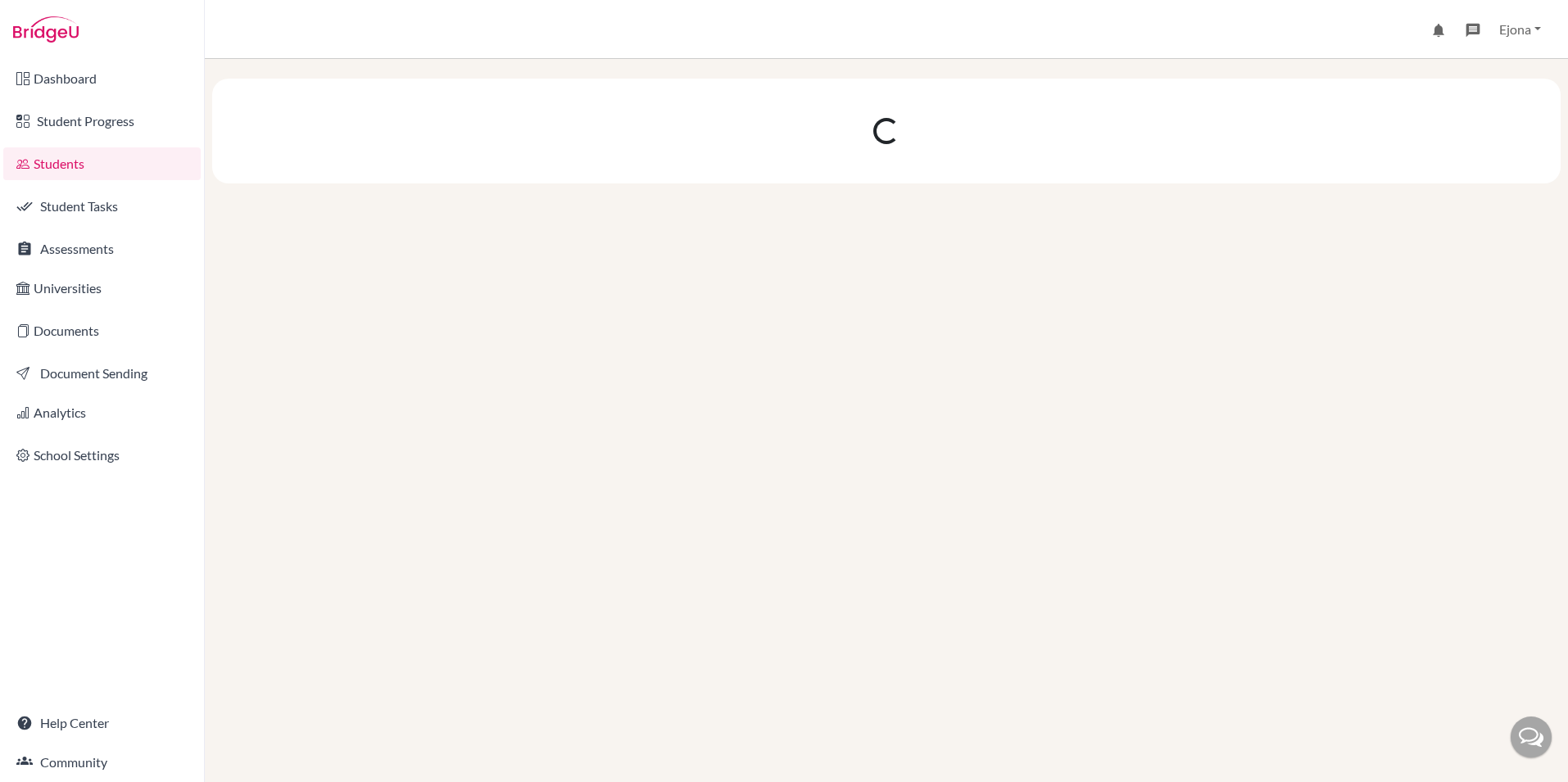 scroll, scrollTop: 0, scrollLeft: 0, axis: both 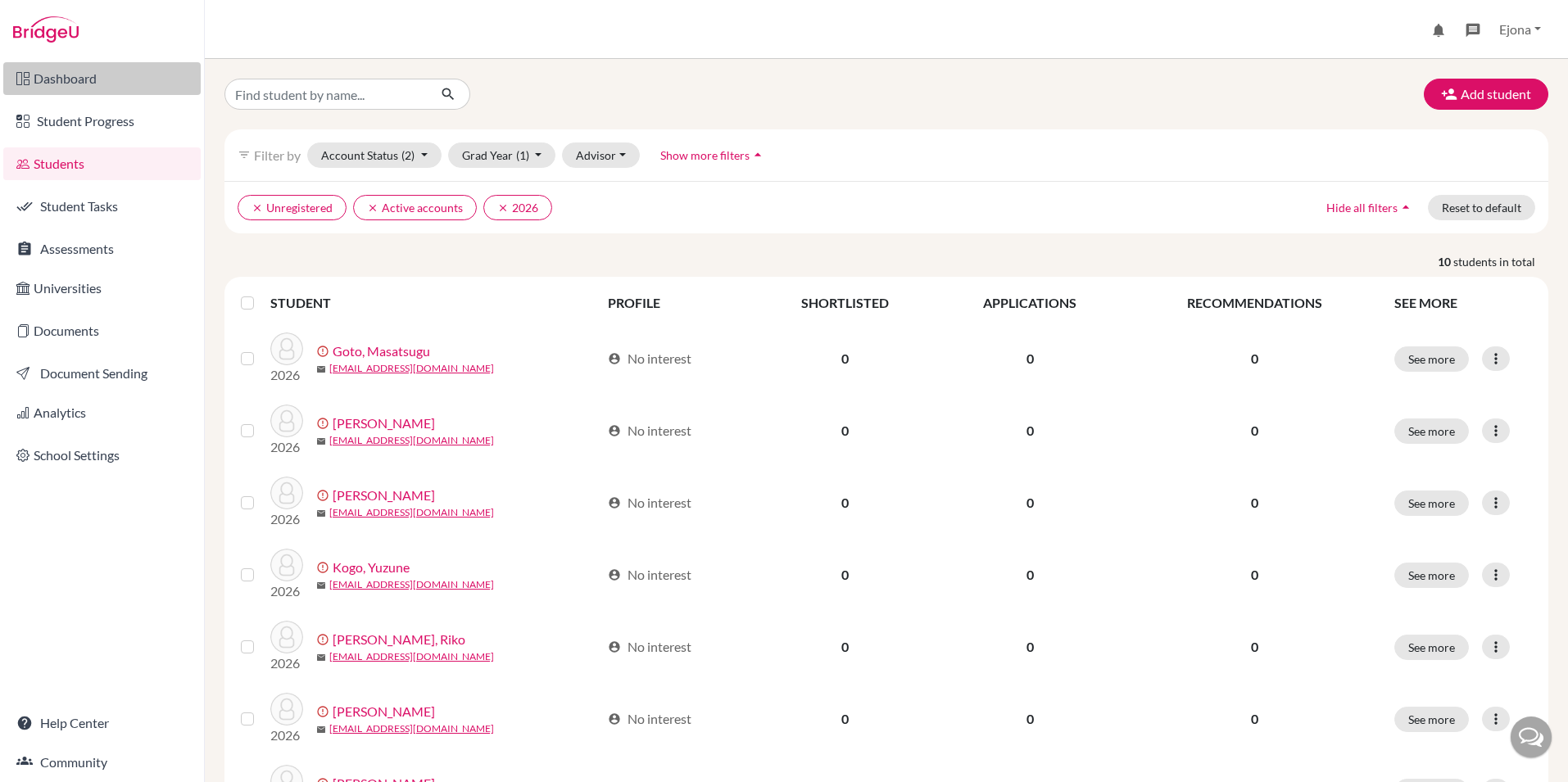 click on "Dashboard" at bounding box center [102, 79] 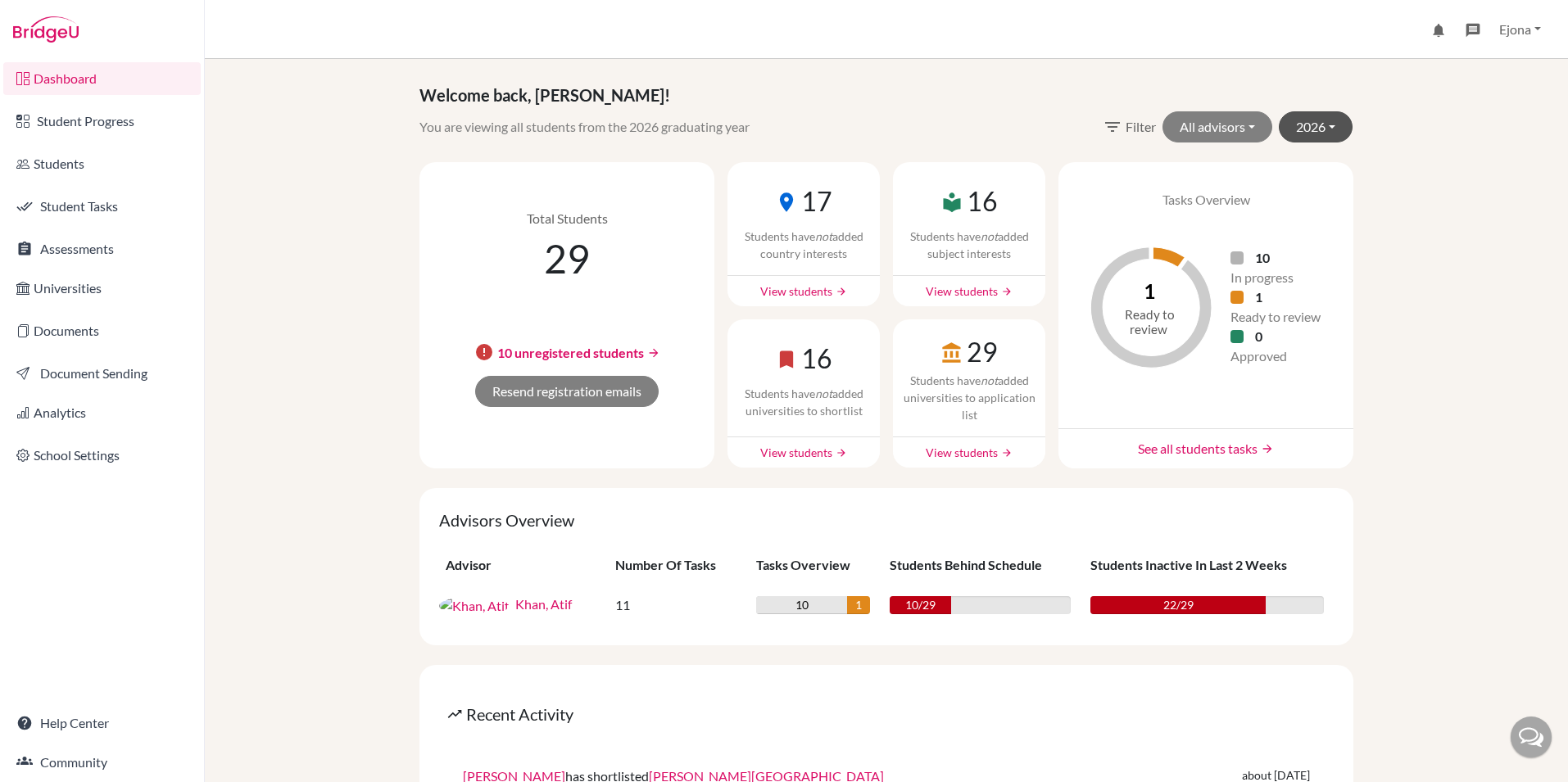 scroll, scrollTop: 0, scrollLeft: 0, axis: both 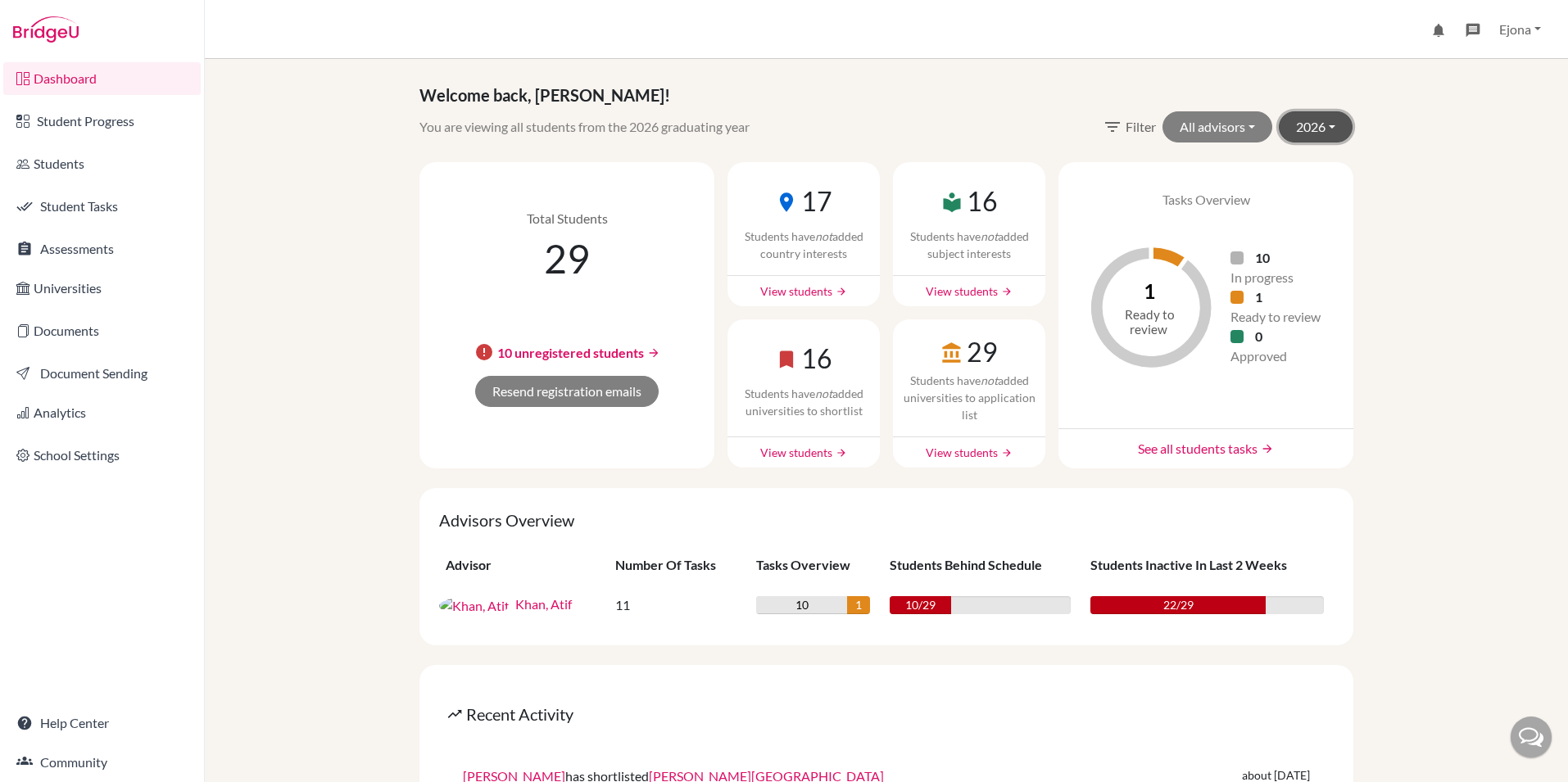 click on "2026" at bounding box center (1316, 127) 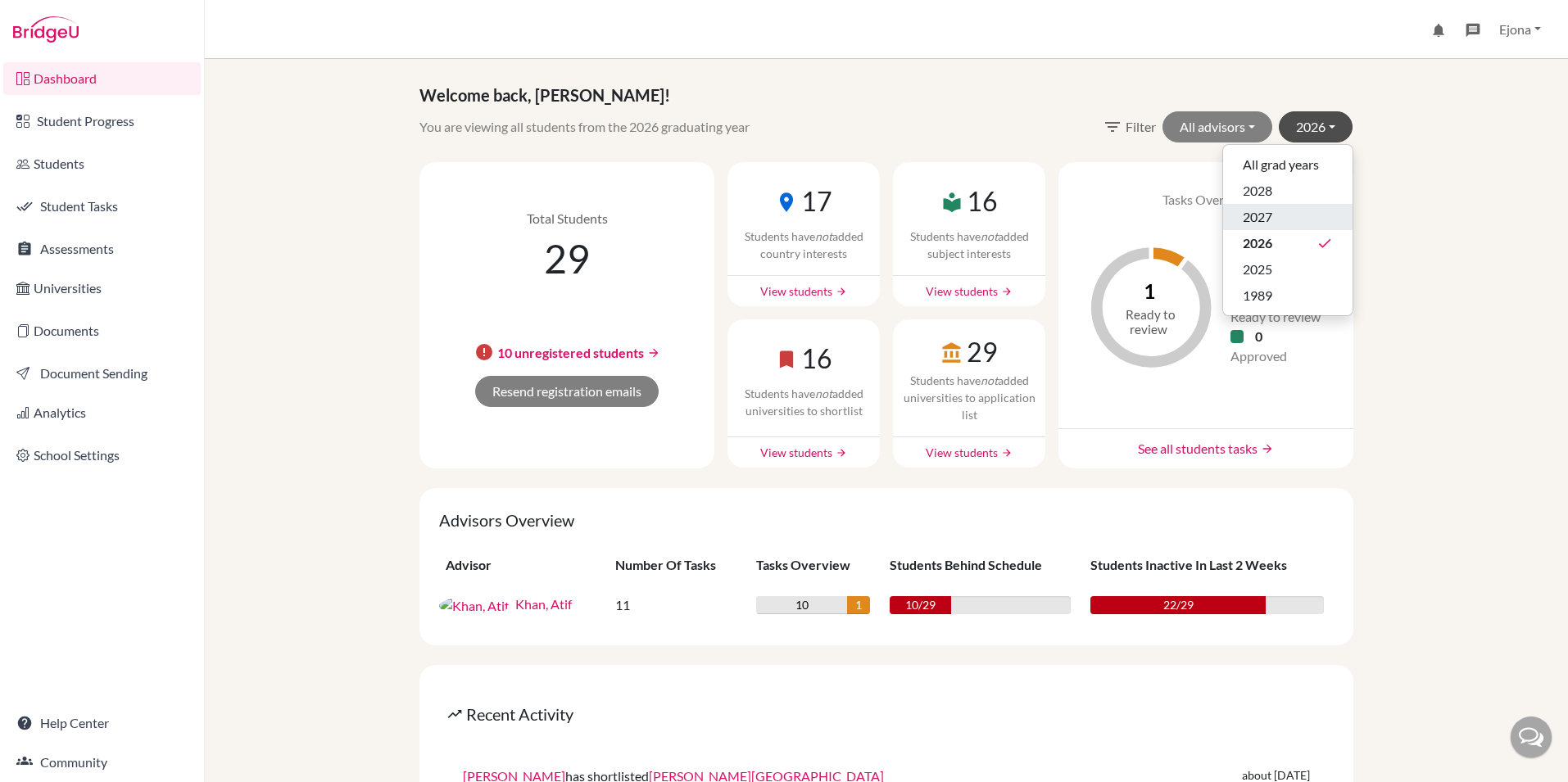click on "2027" at bounding box center [1288, 217] 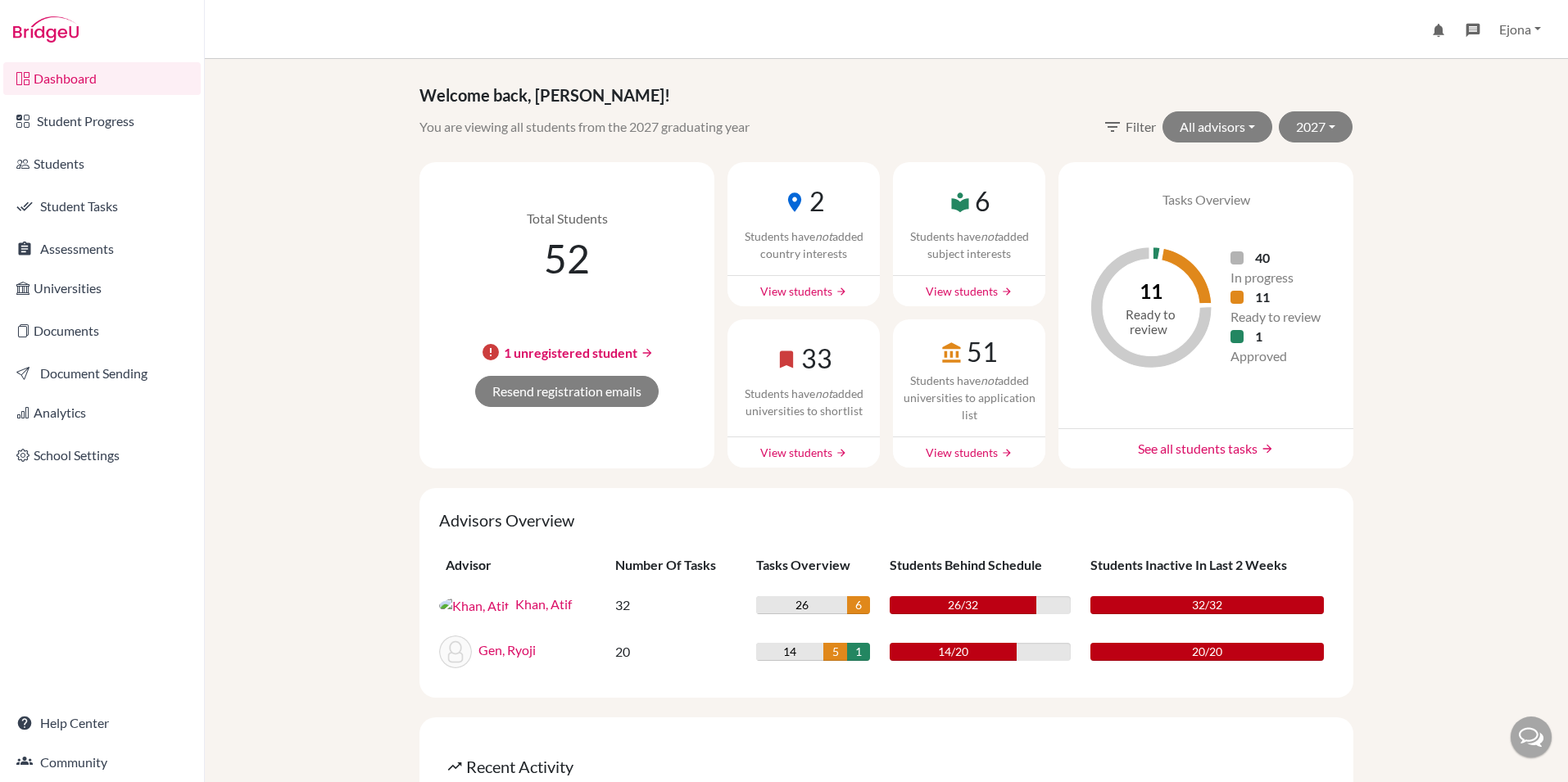 click on "Welcome back, Ejona!" at bounding box center (886, 95) 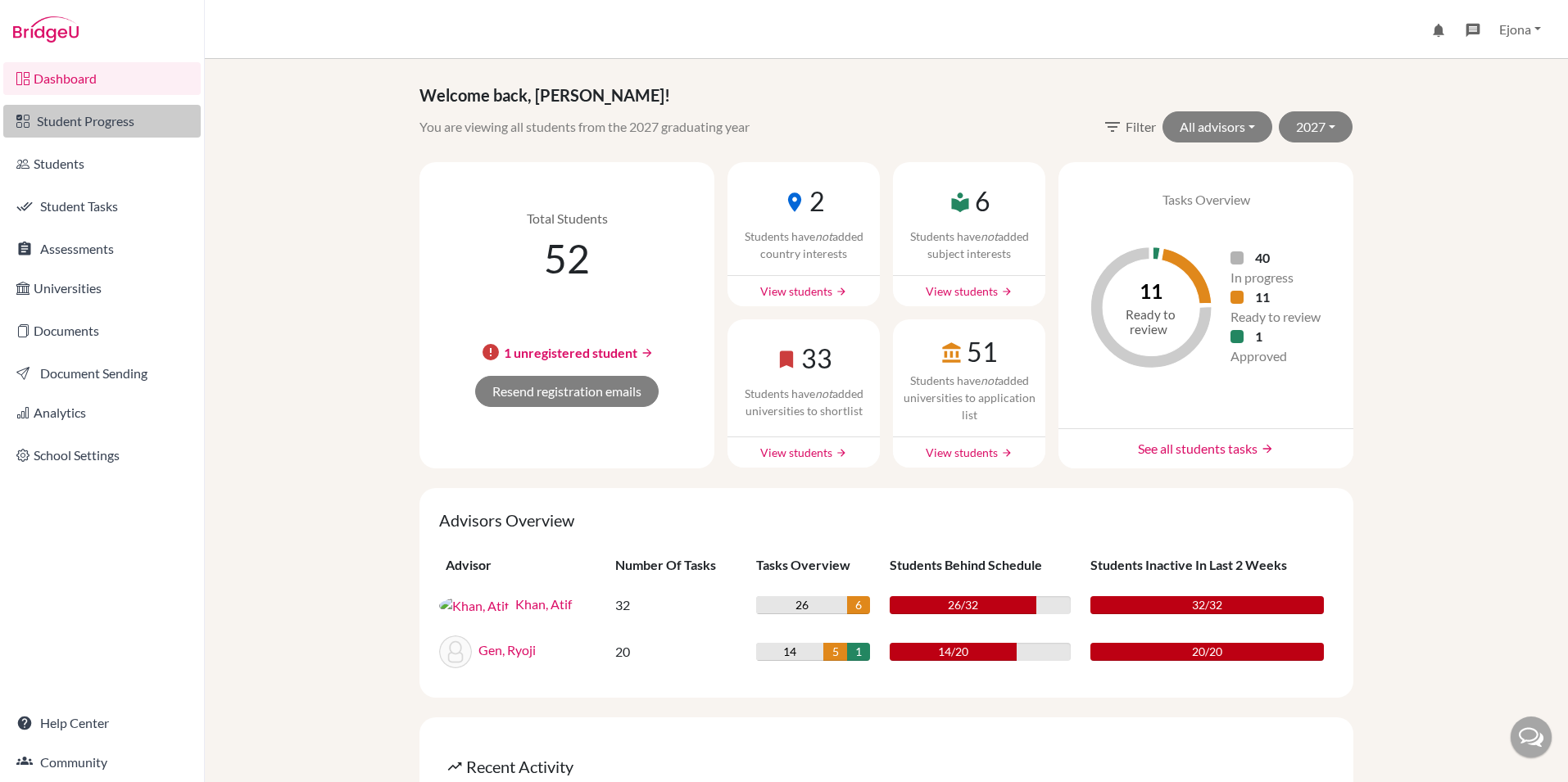 click on "Student Progress" at bounding box center [102, 121] 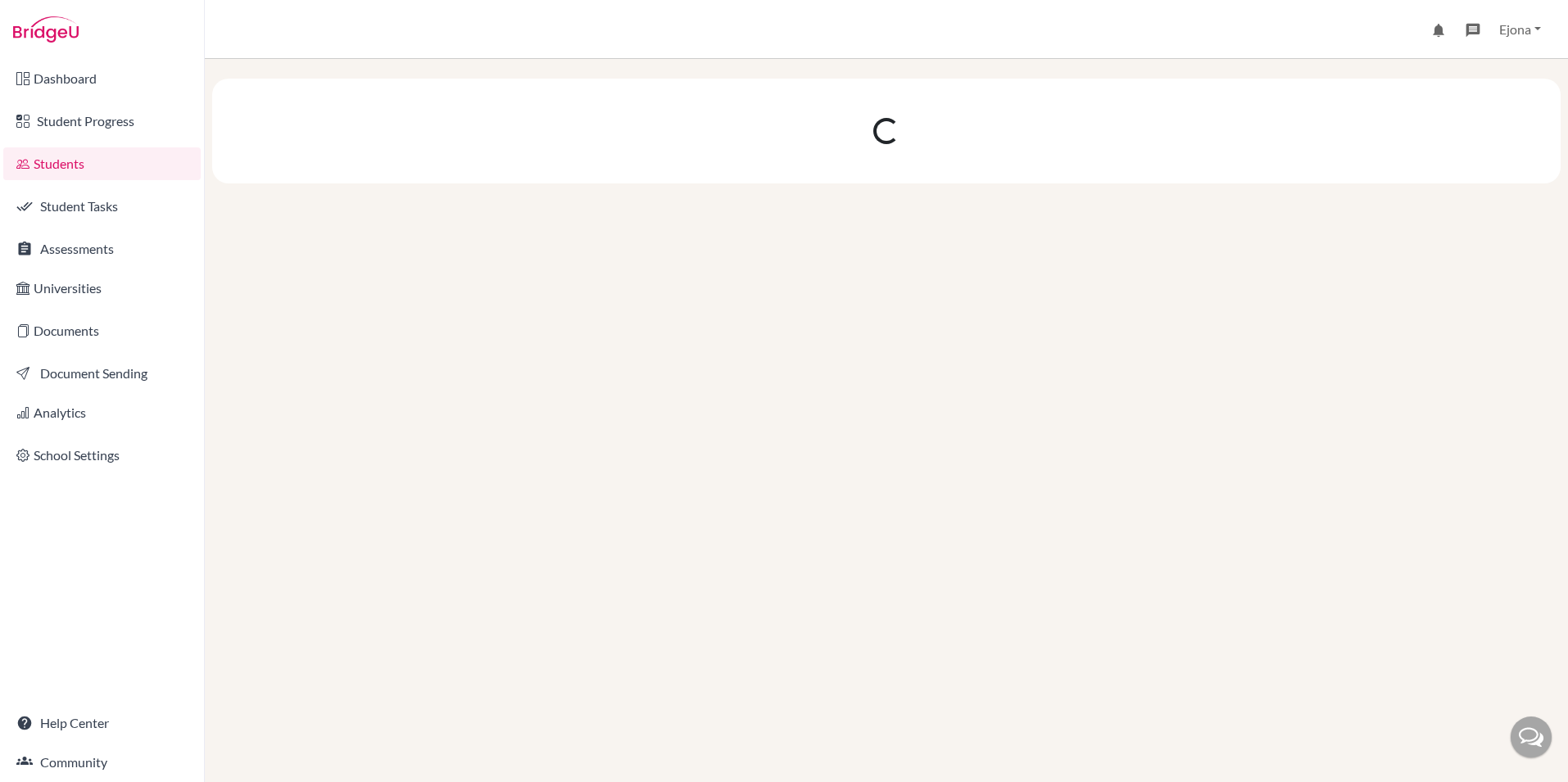 scroll, scrollTop: 0, scrollLeft: 0, axis: both 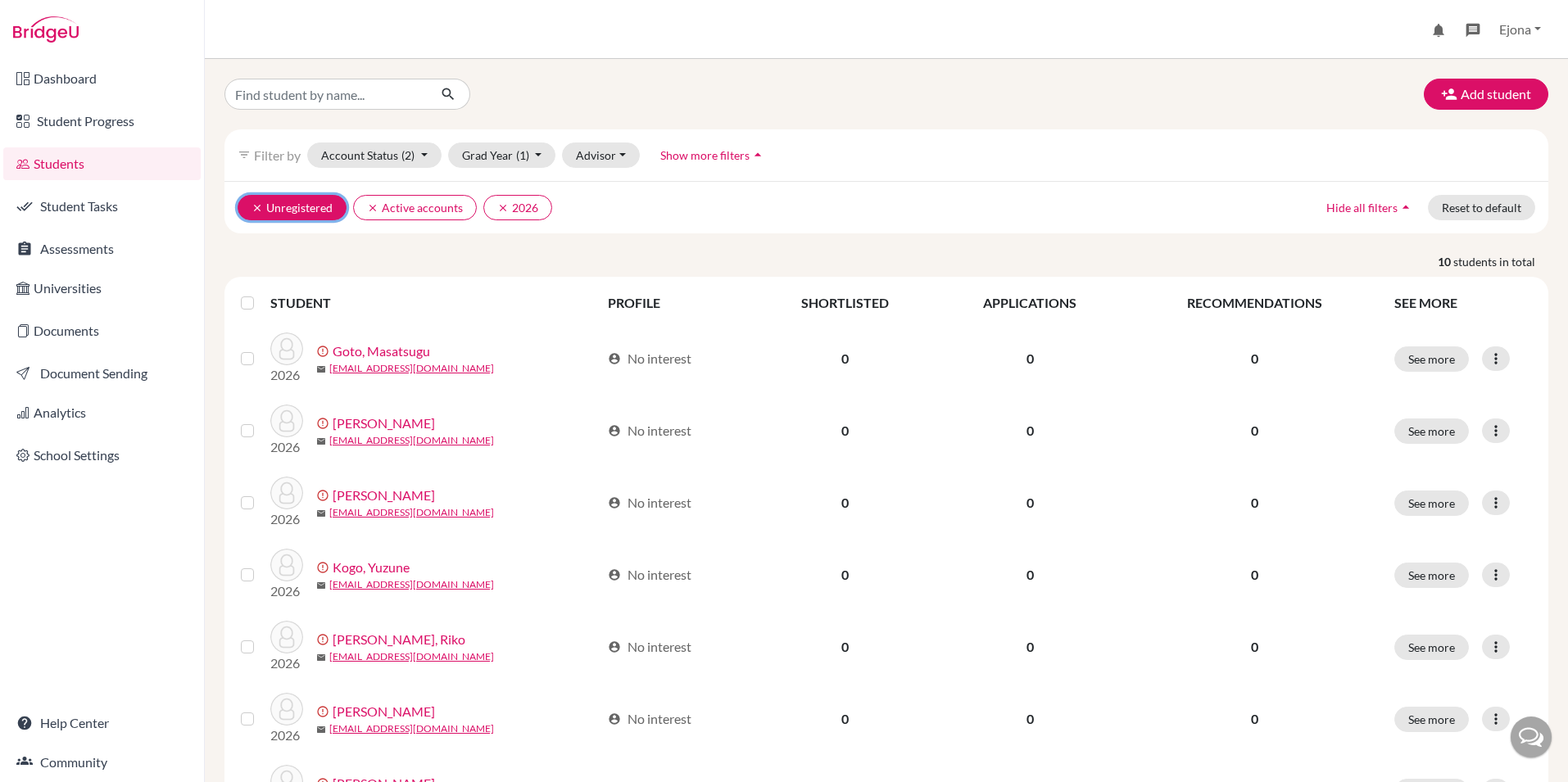 click on "clear" at bounding box center (257, 208) 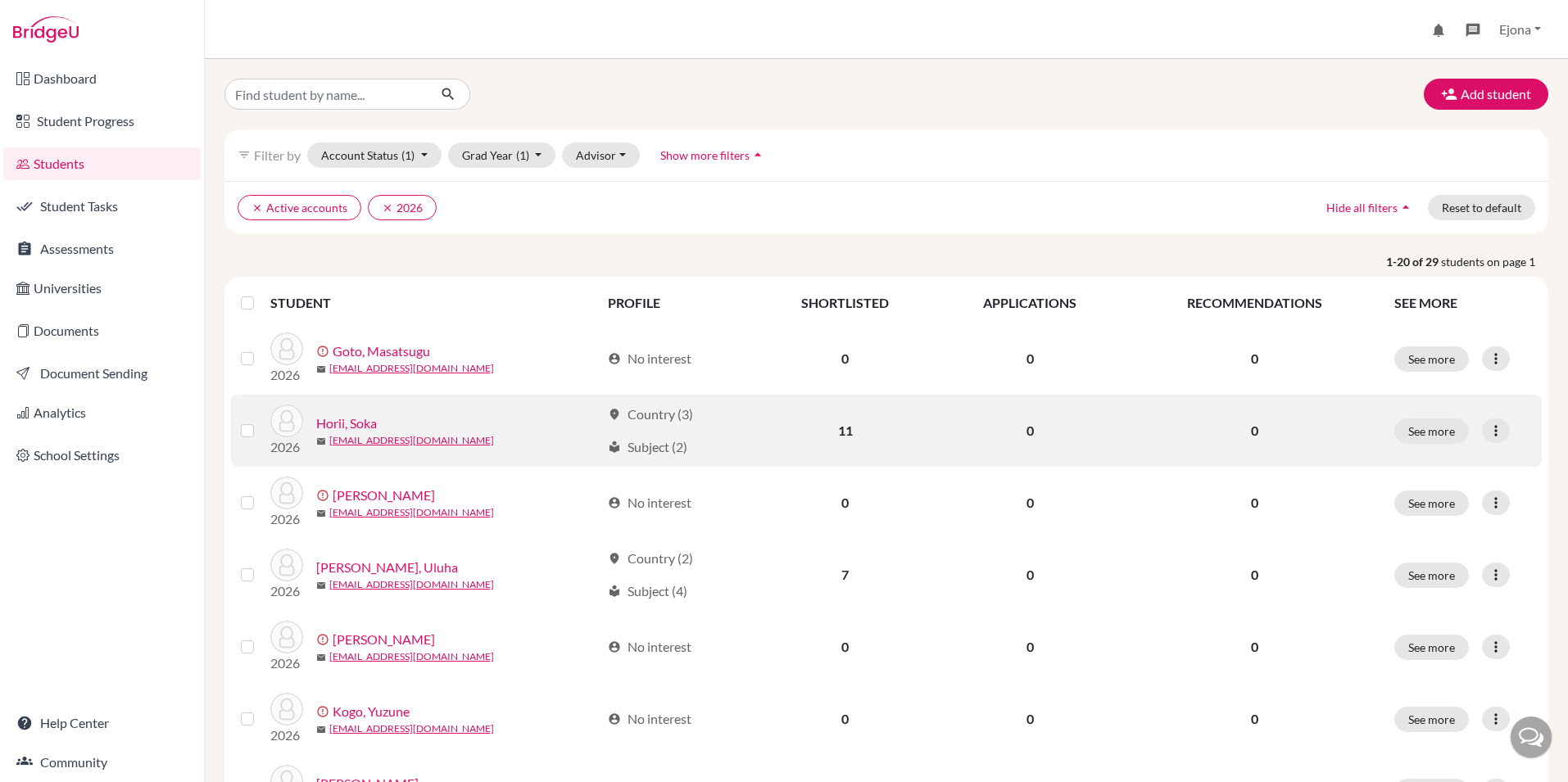 click on "Horii, Soka" at bounding box center [347, 423] 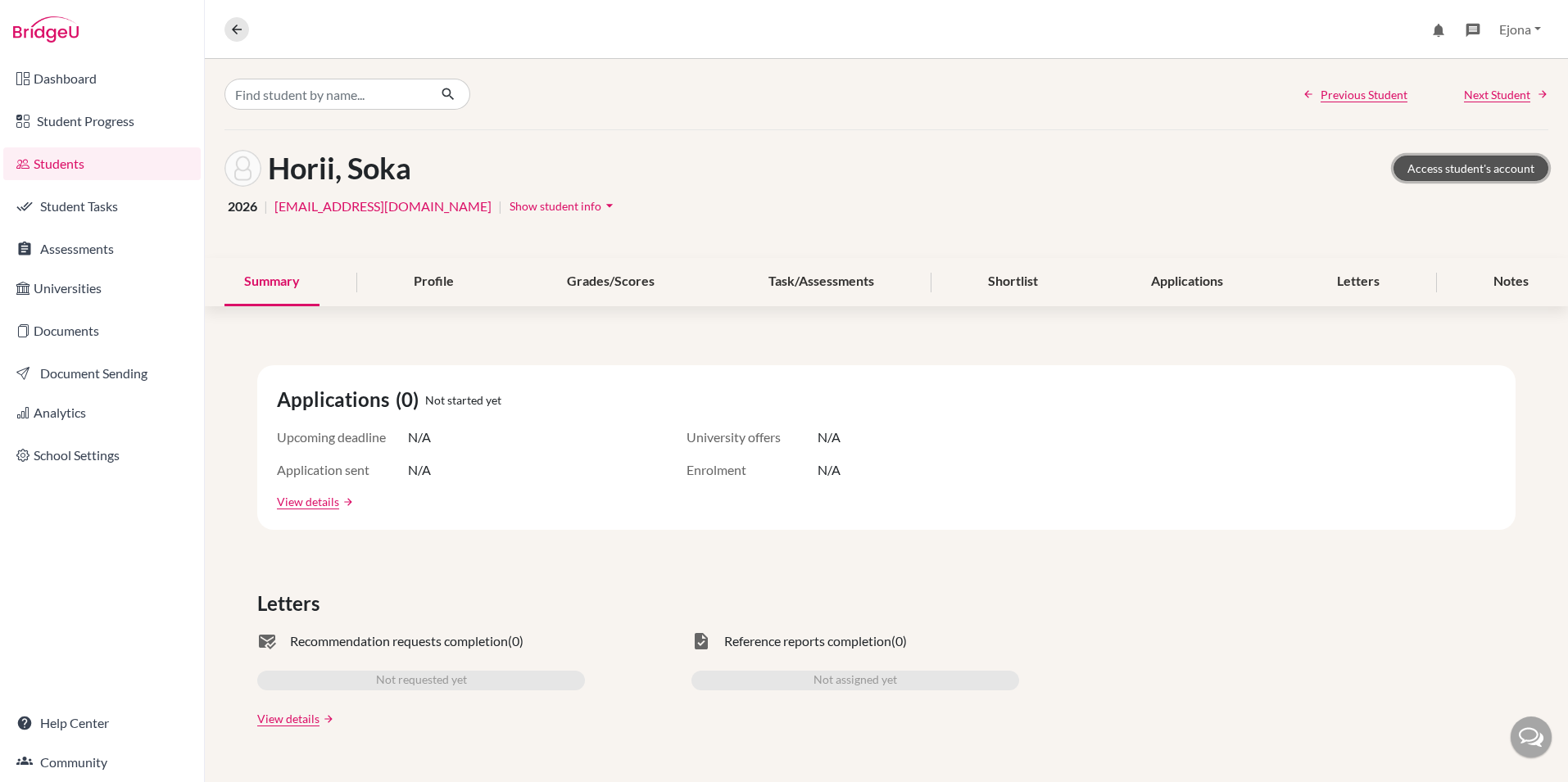 click on "Access student's account" at bounding box center (1471, 168) 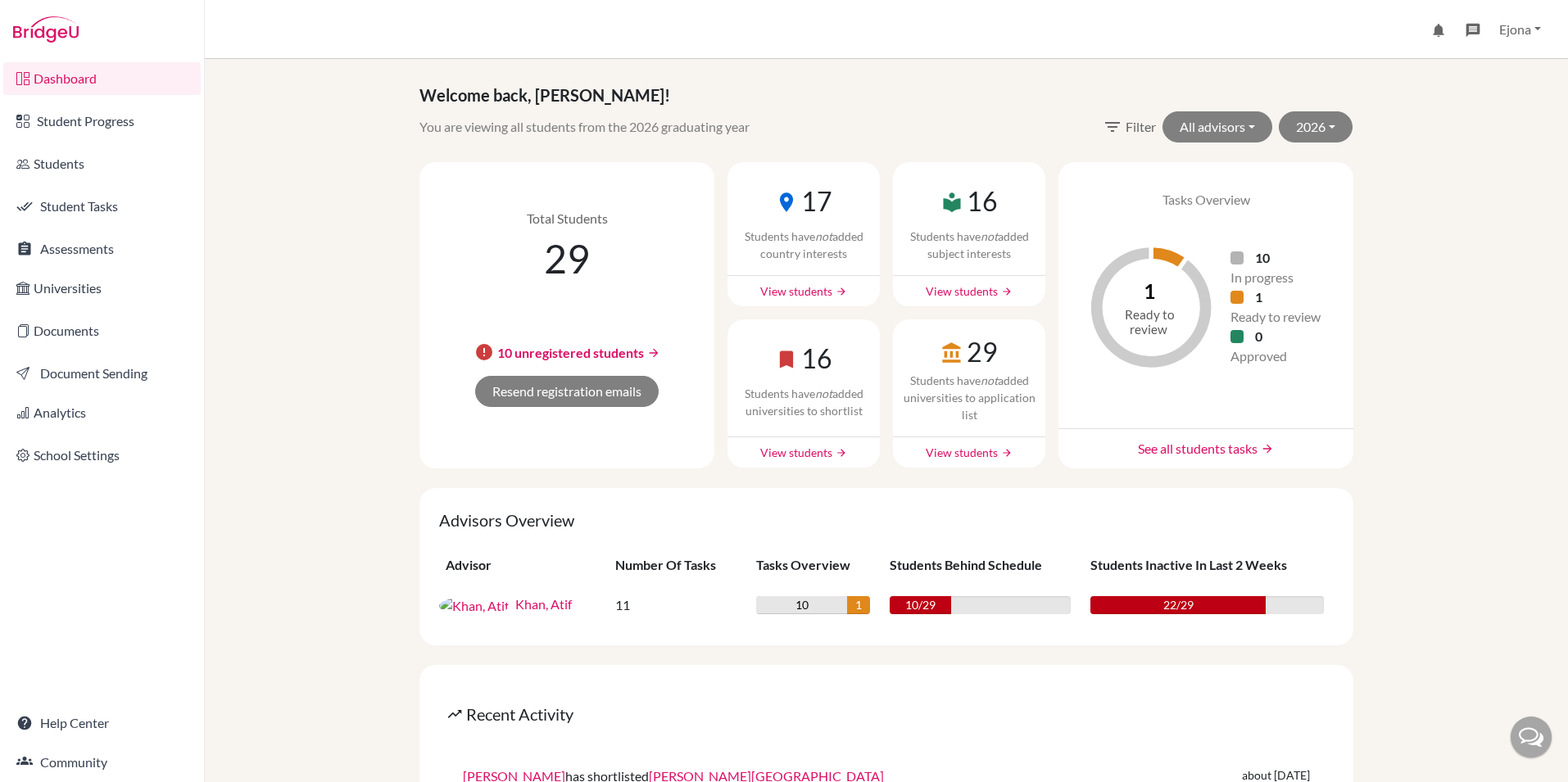 scroll, scrollTop: 0, scrollLeft: 0, axis: both 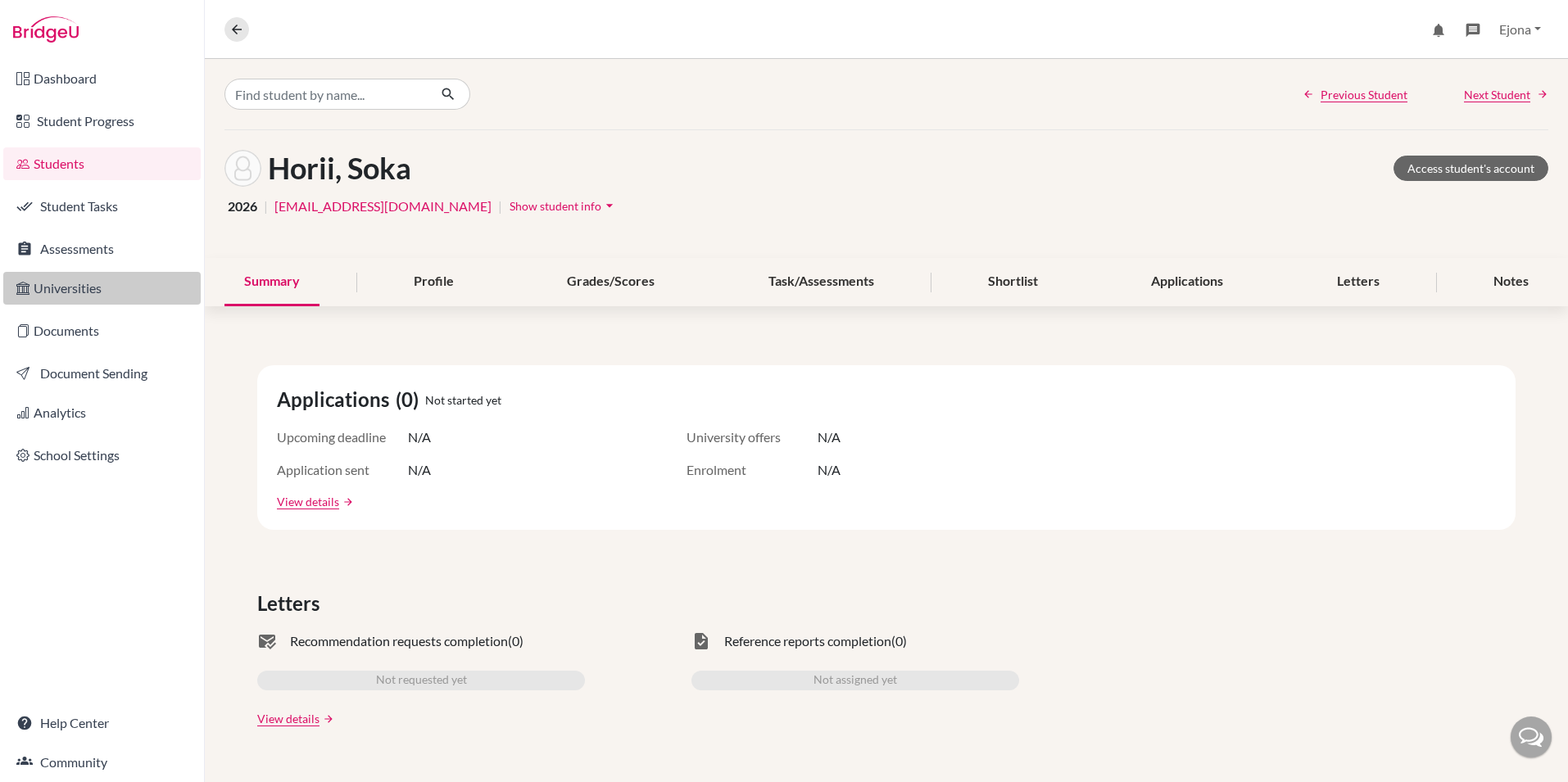 click on "Universities" at bounding box center [102, 288] 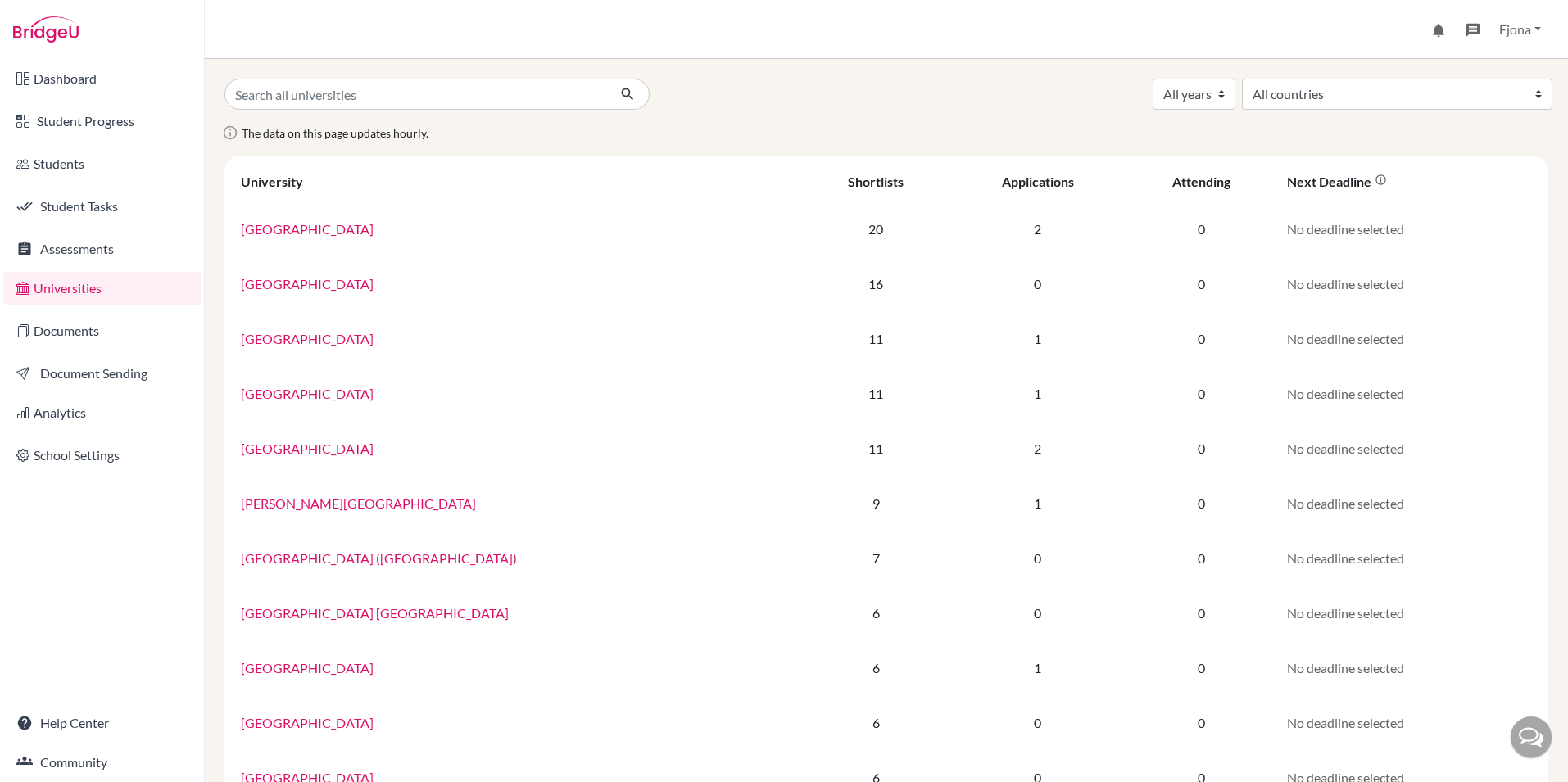 scroll, scrollTop: 0, scrollLeft: 0, axis: both 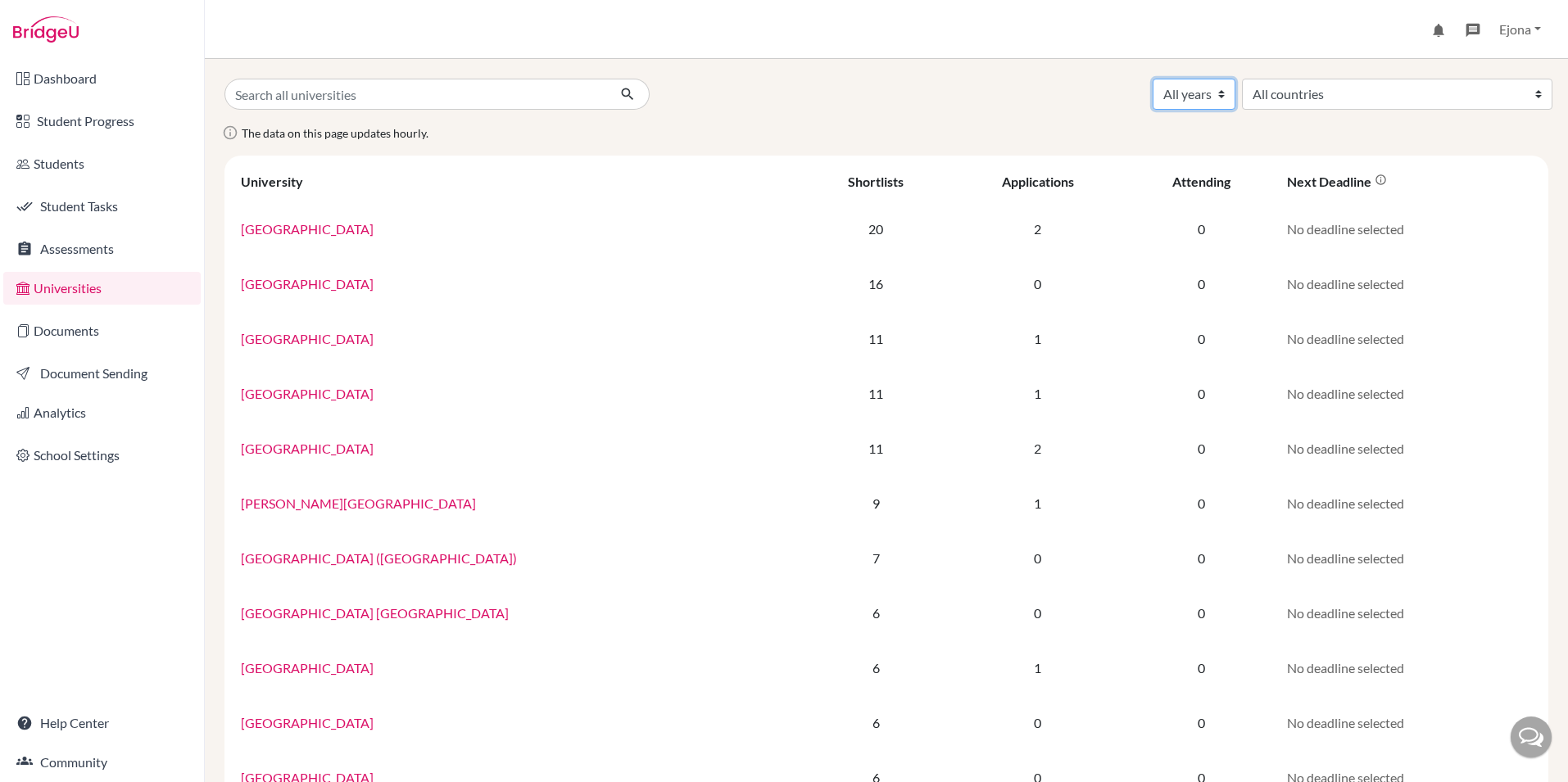 click on "All years 2028 2027 2026 2025 1989" at bounding box center (1194, 94) 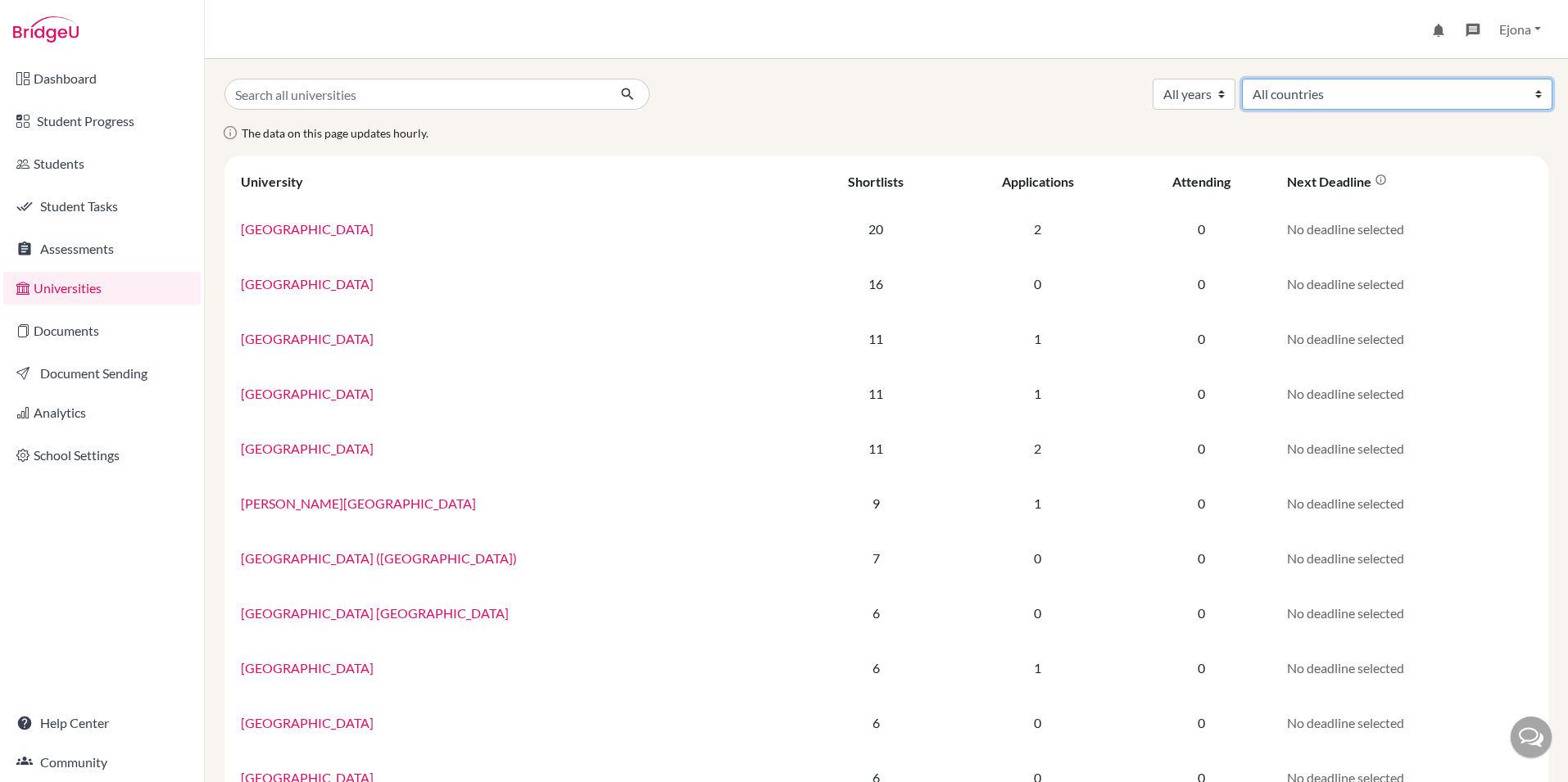 click on "All countries [GEOGRAPHIC_DATA] [GEOGRAPHIC_DATA] [GEOGRAPHIC_DATA] [GEOGRAPHIC_DATA] [GEOGRAPHIC_DATA] ([GEOGRAPHIC_DATA]) [GEOGRAPHIC_DATA] [GEOGRAPHIC_DATA] [GEOGRAPHIC_DATA] [GEOGRAPHIC_DATA] [GEOGRAPHIC_DATA] [GEOGRAPHIC_DATA] [GEOGRAPHIC_DATA] [GEOGRAPHIC_DATA] [GEOGRAPHIC_DATA] [GEOGRAPHIC_DATA] [GEOGRAPHIC_DATA] [GEOGRAPHIC_DATA] [GEOGRAPHIC_DATA] [GEOGRAPHIC_DATA]" at bounding box center [1397, 94] 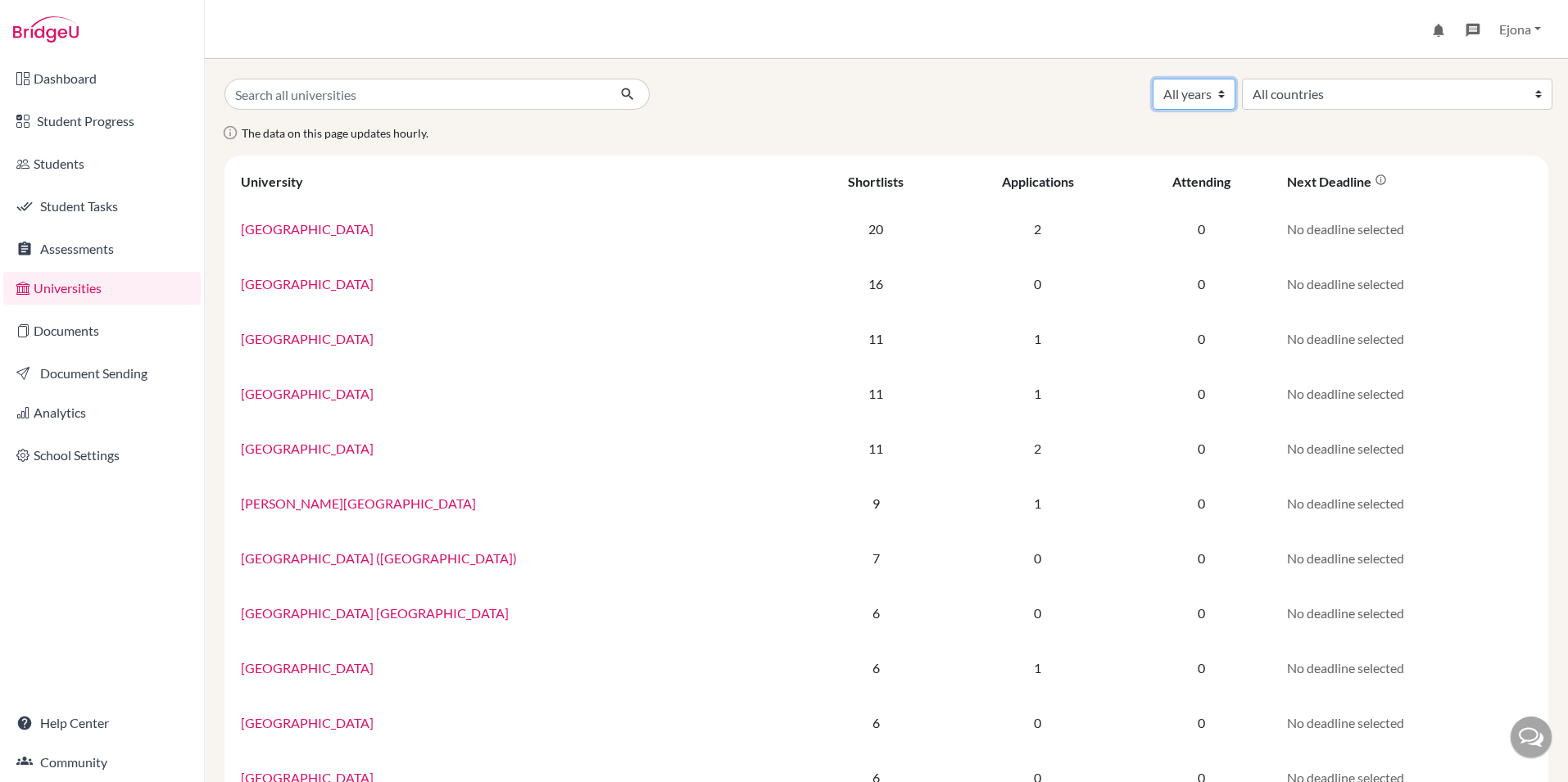 click on "All years 2028 2027 2026 2025 1989" at bounding box center (1194, 94) 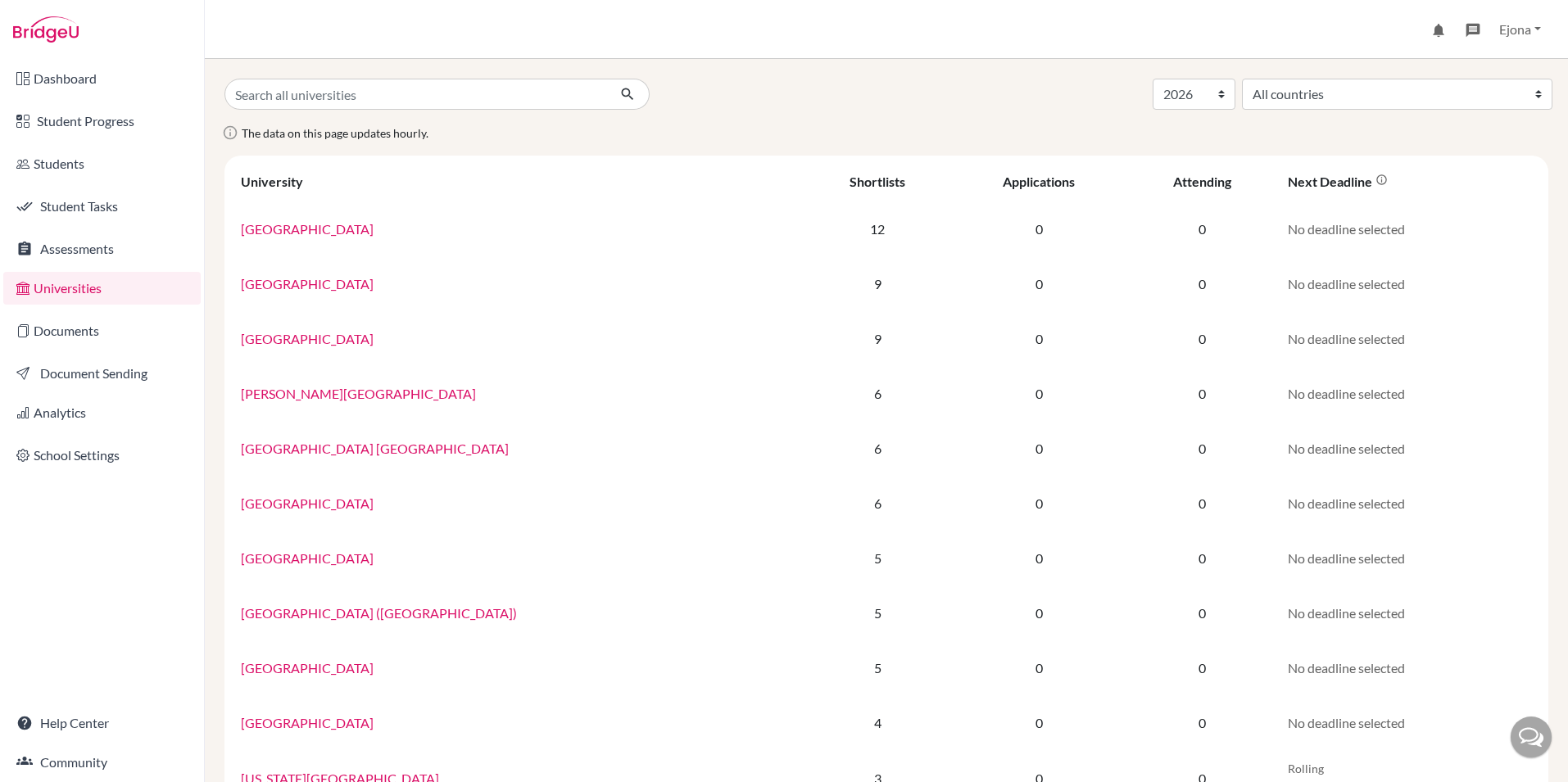 select on "2026" 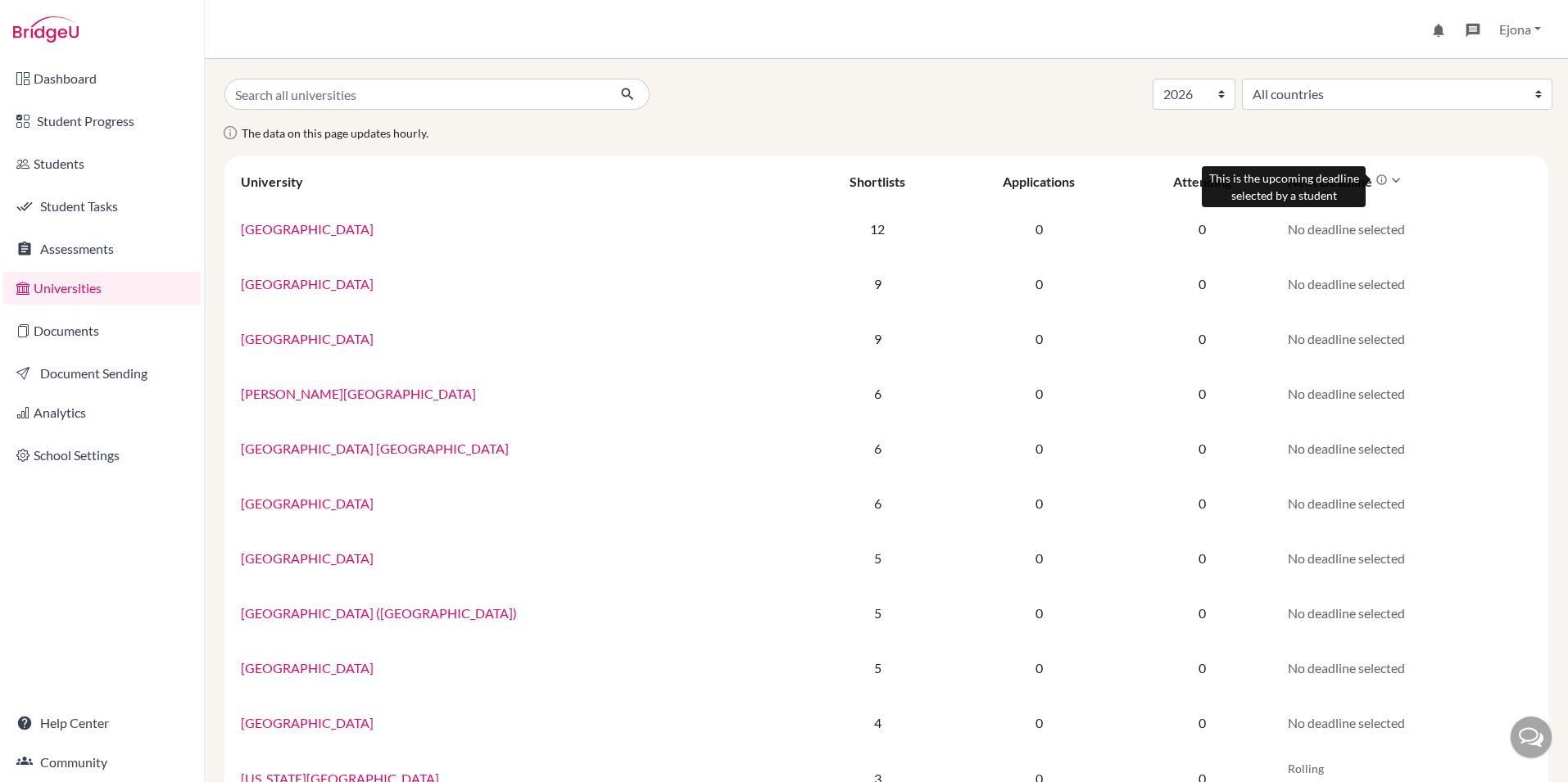 click at bounding box center (1381, 179) 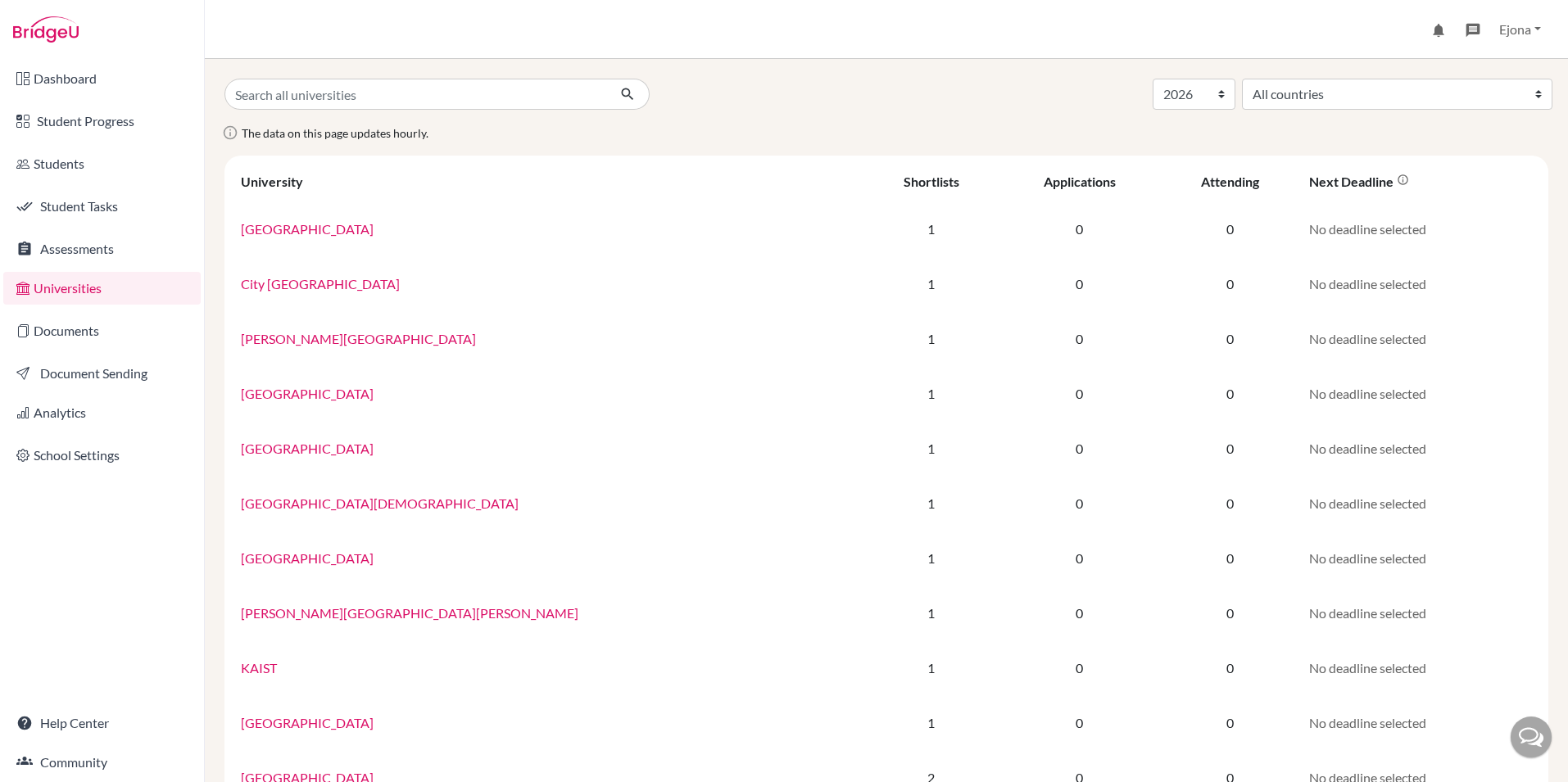 select on "2026" 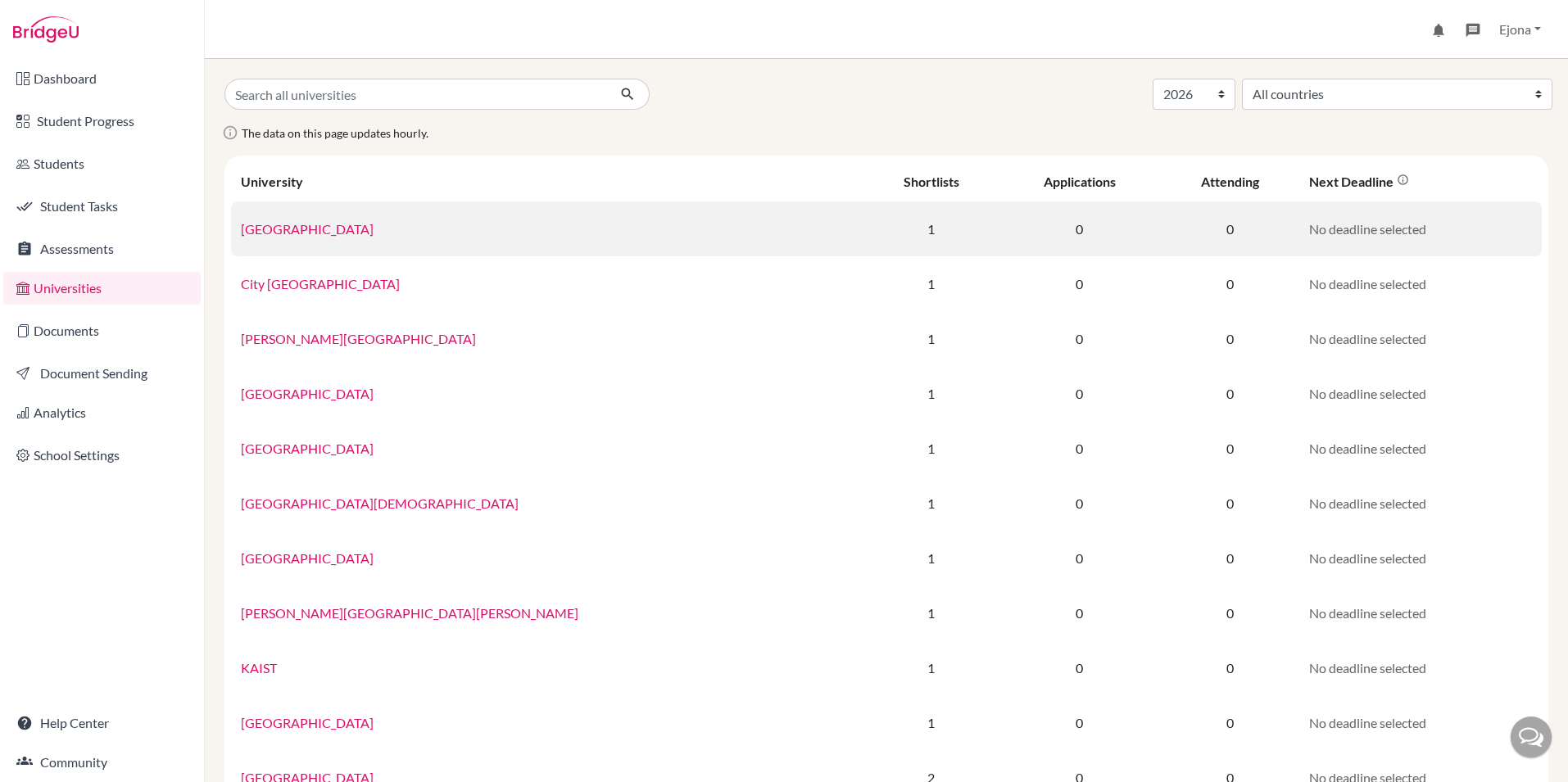 click on "Australian National University" at bounding box center [307, 228] 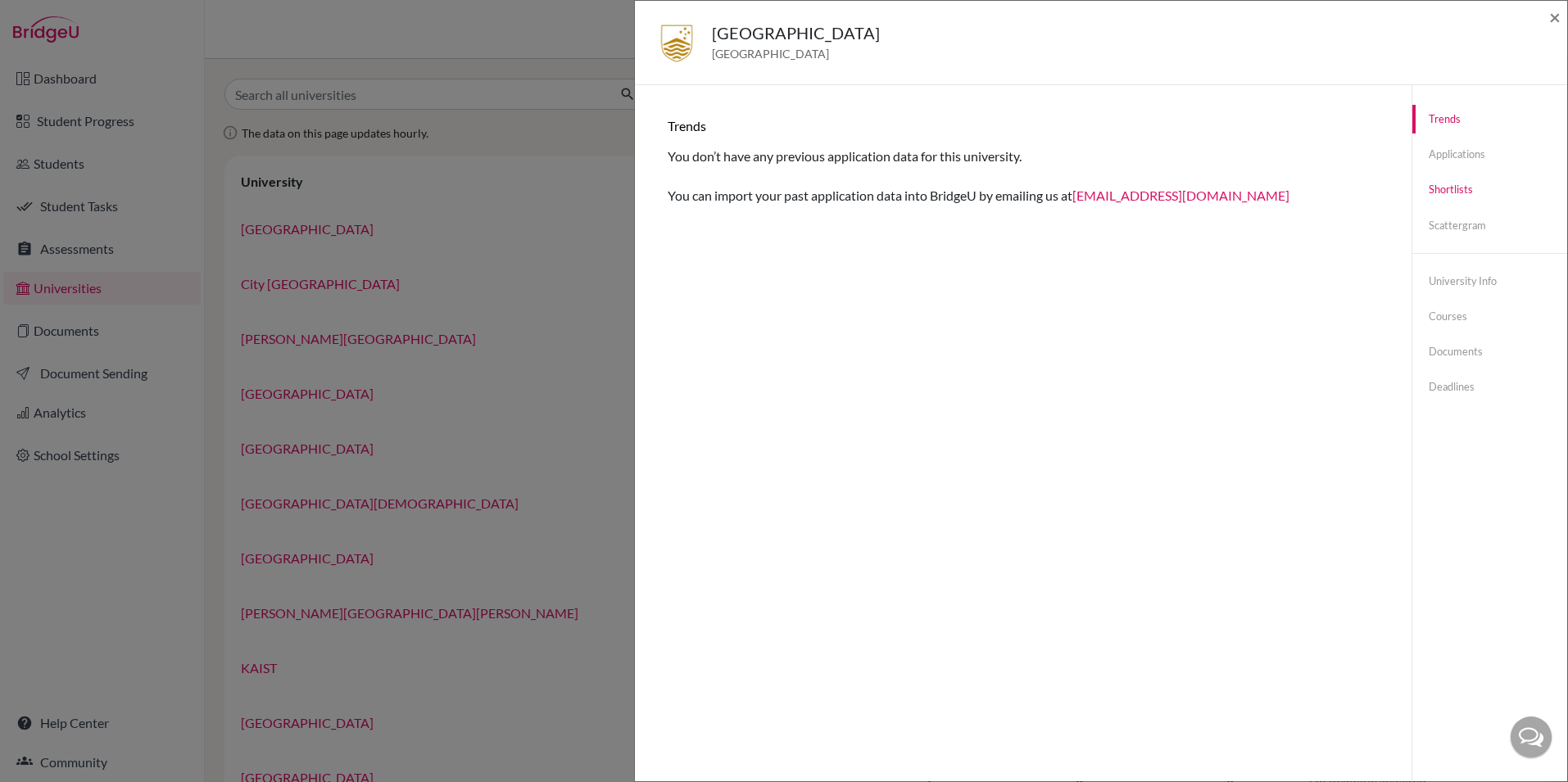 click on "Shortlists" at bounding box center (1489, 189) 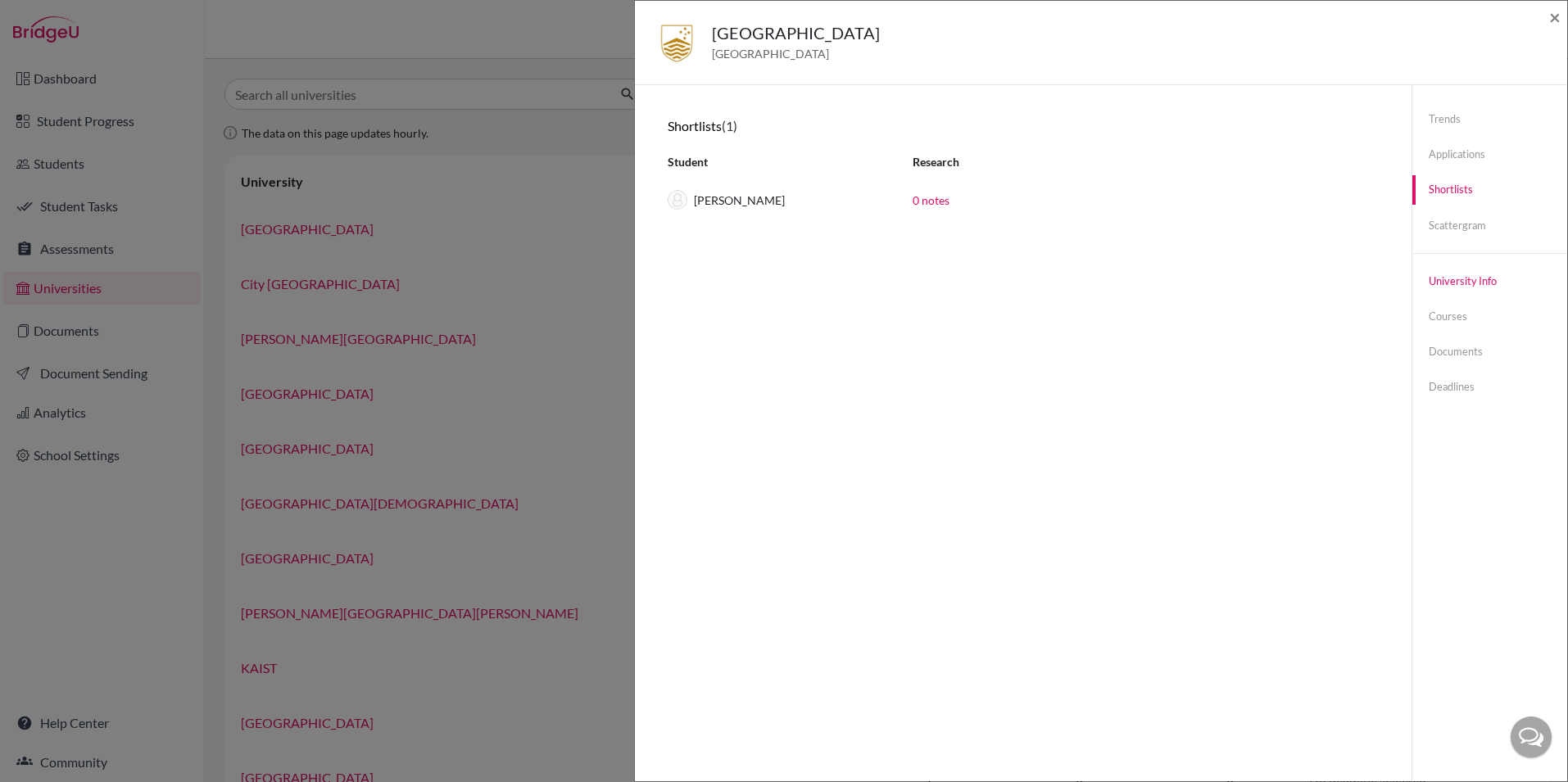 click on "University info" at bounding box center (1489, 281) 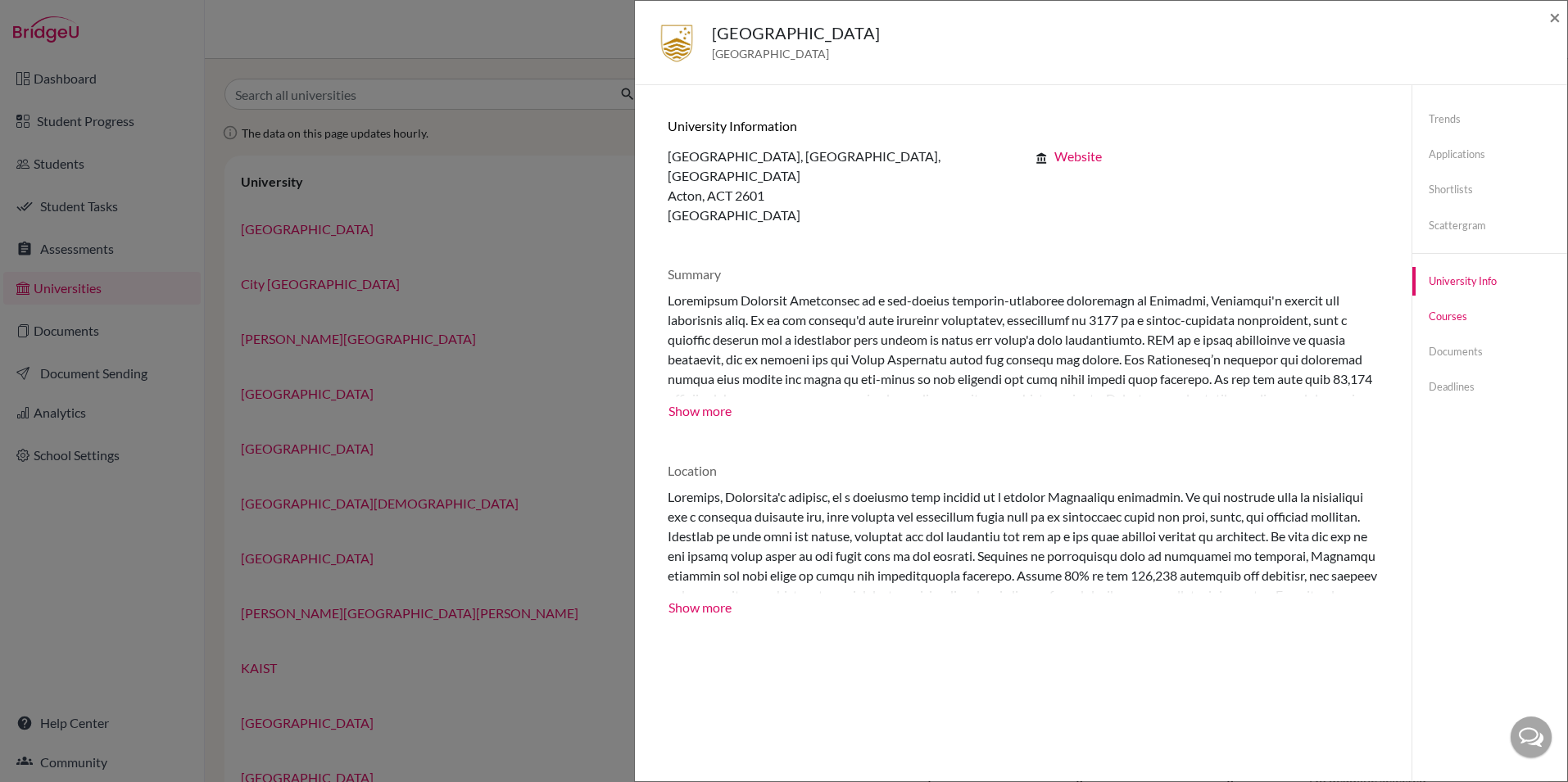 click on "Courses" at bounding box center (1489, 316) 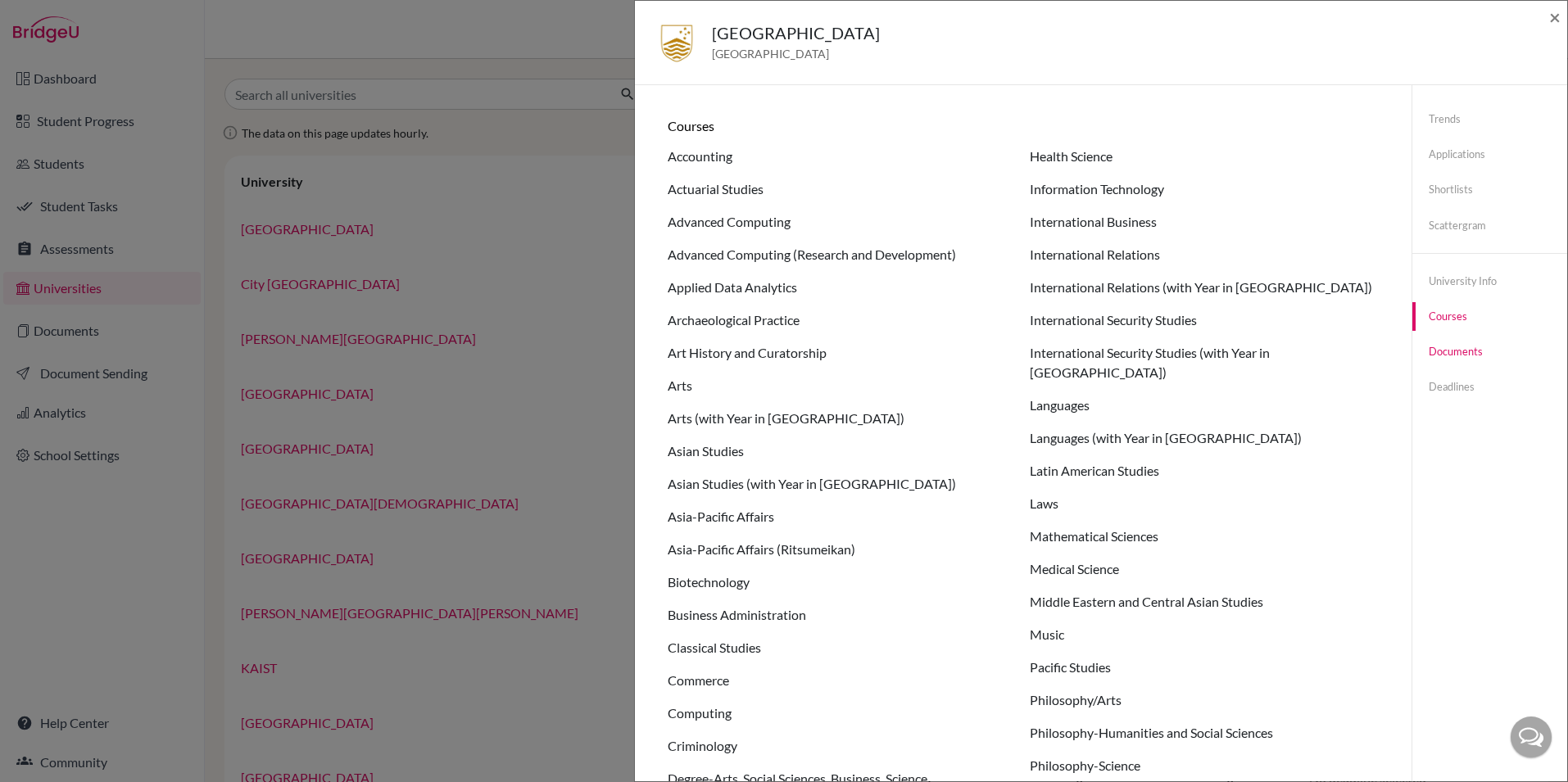 click on "Documents" at bounding box center (1489, 351) 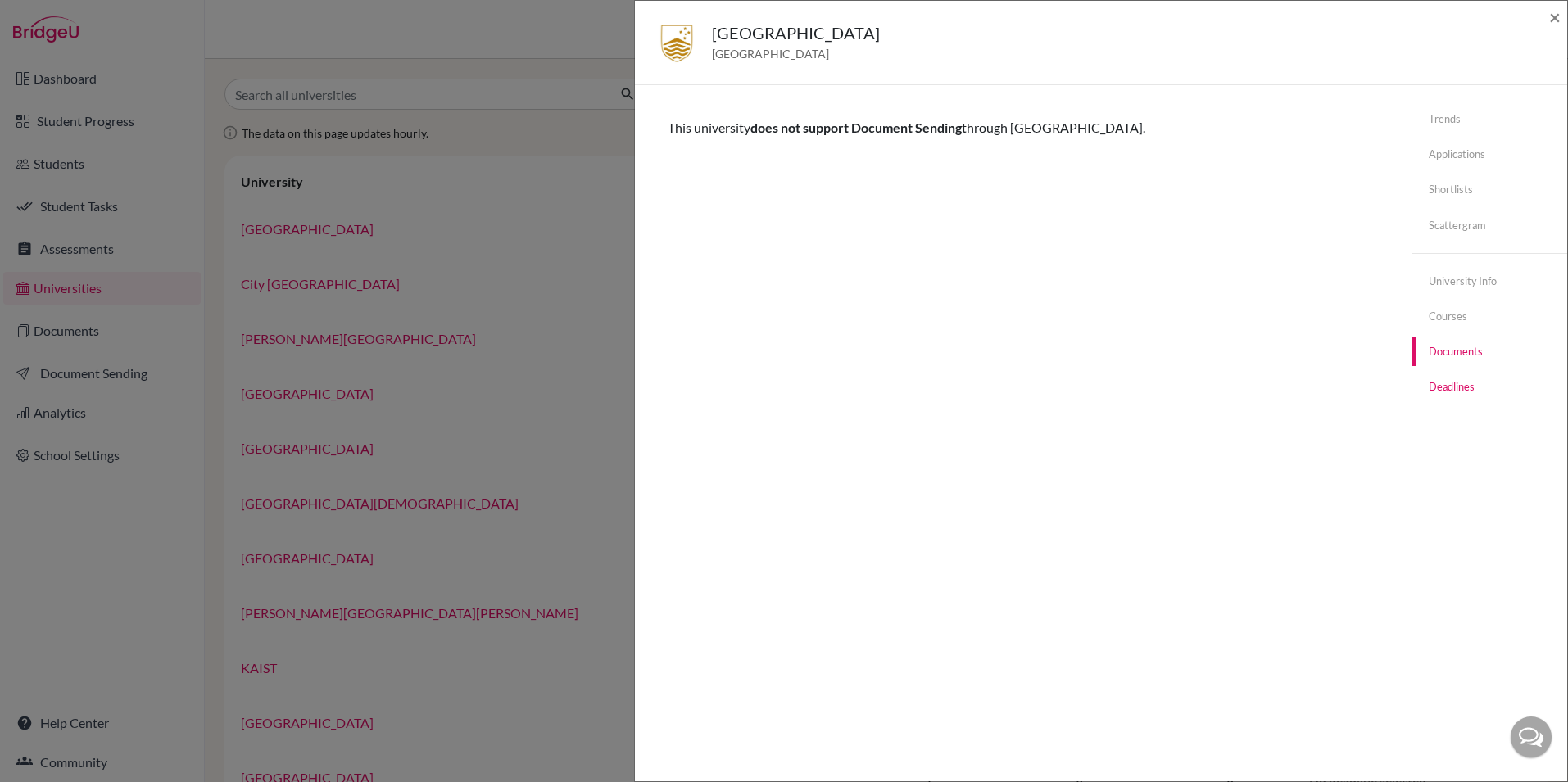 click on "Deadlines" at bounding box center (1489, 386) 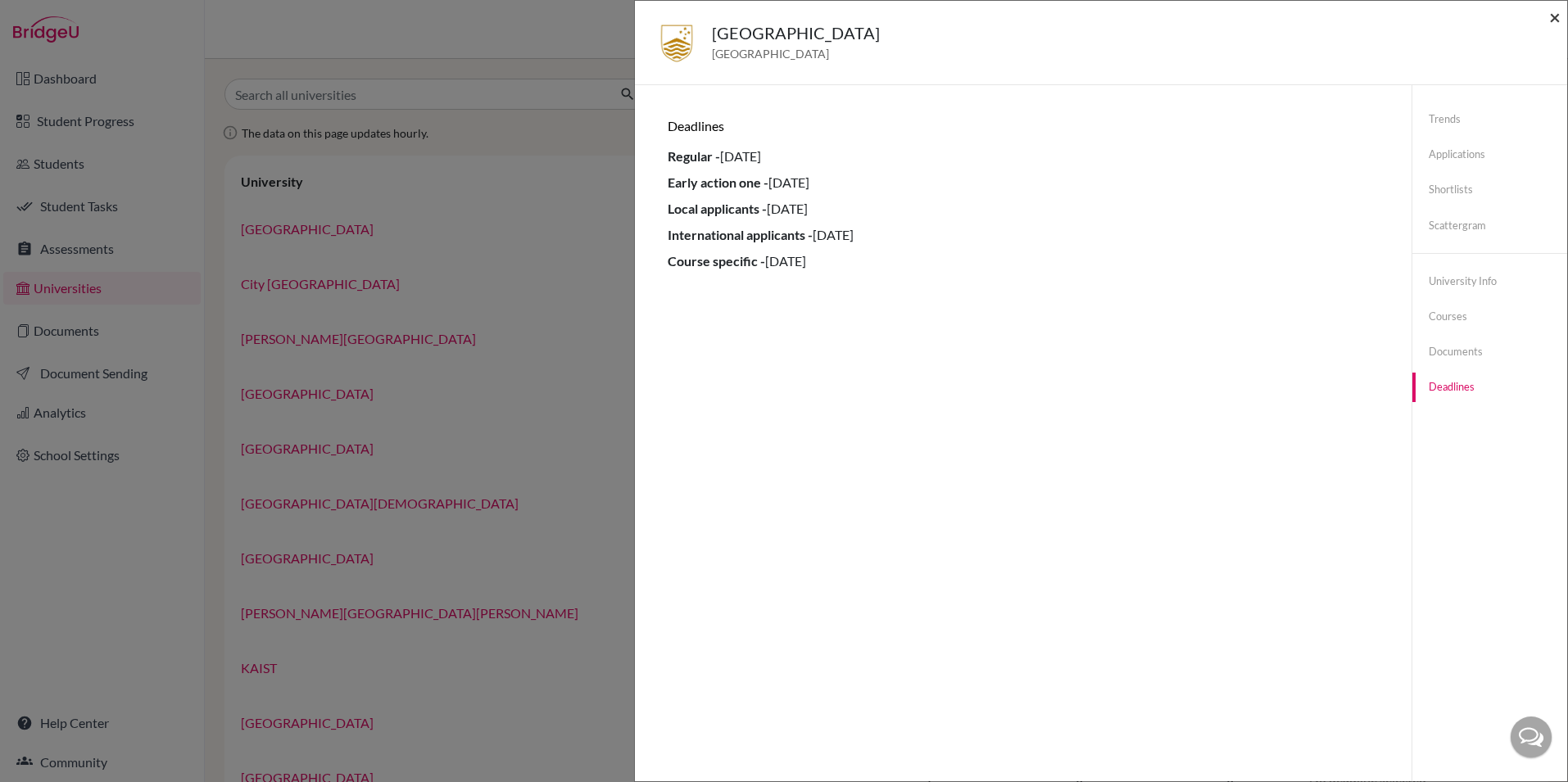 click on "×" at bounding box center [1555, 16] 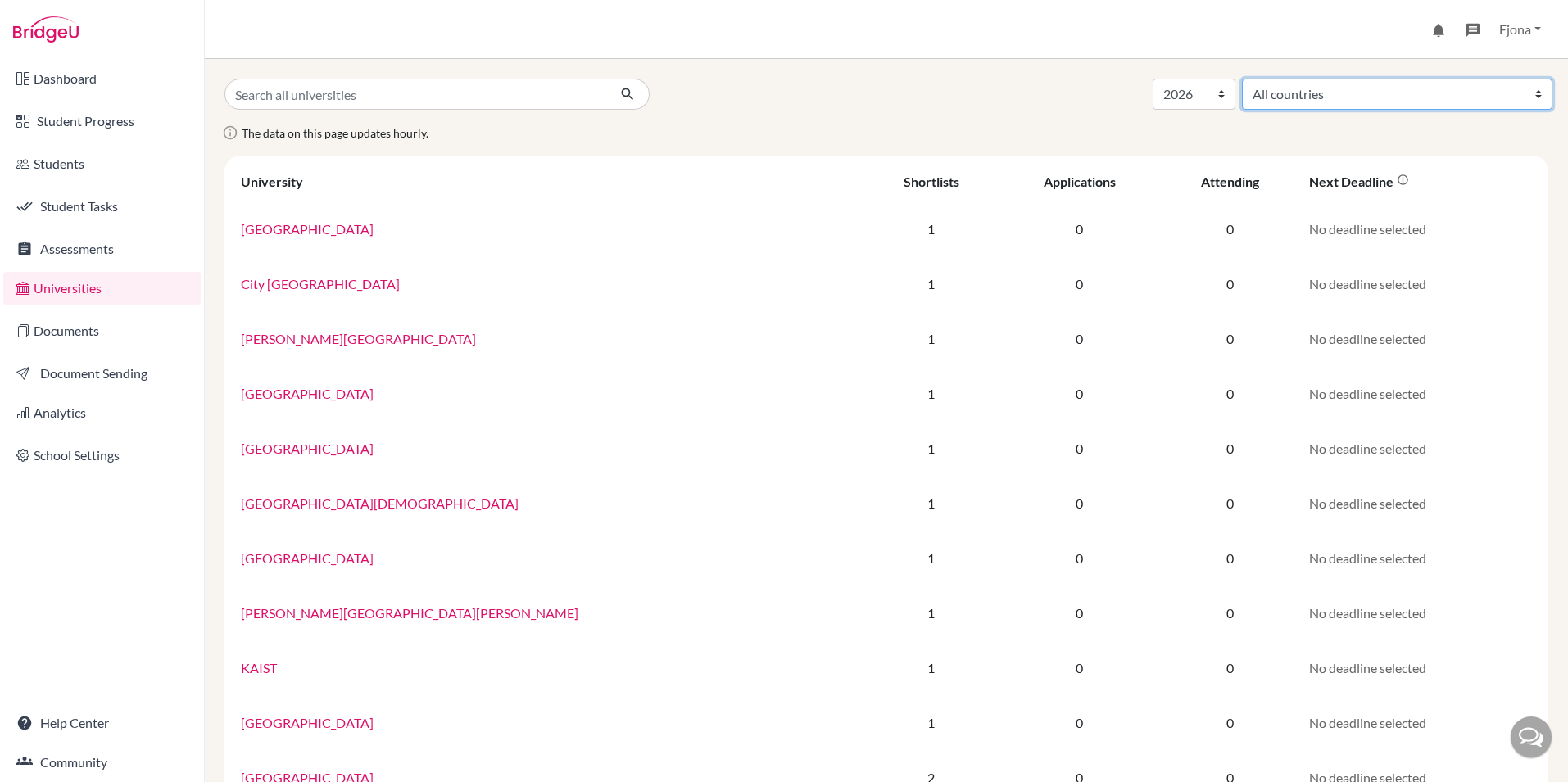 click on "All countries Australia Canada China Czech Republic Hong Kong (China) Hungary Ireland Italy Japan Malaysia Netherlands Poland Singapore South Korea Spain Sweden Taiwan United Kingdom United States of America" at bounding box center (1397, 94) 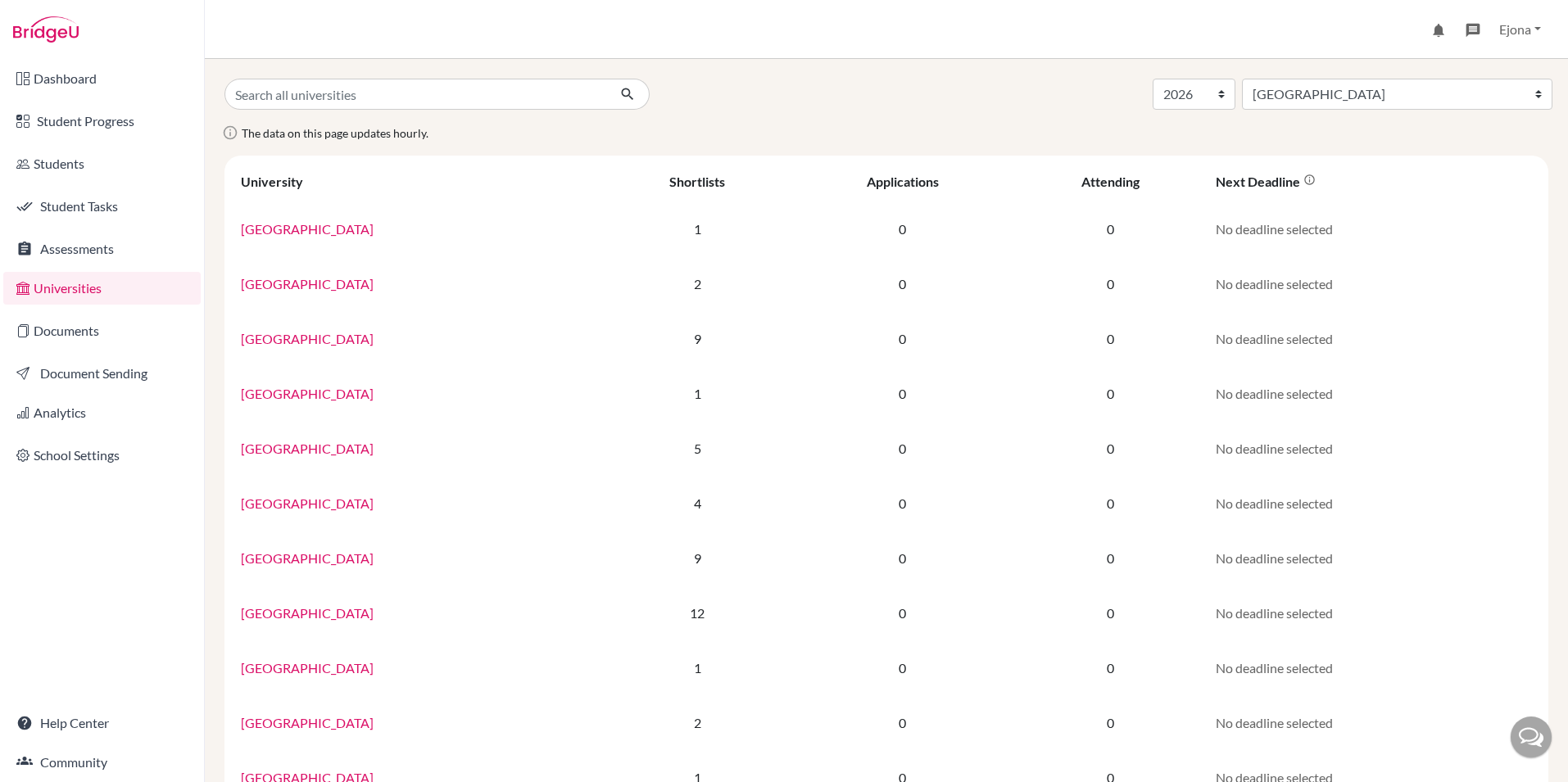 select on "2026" 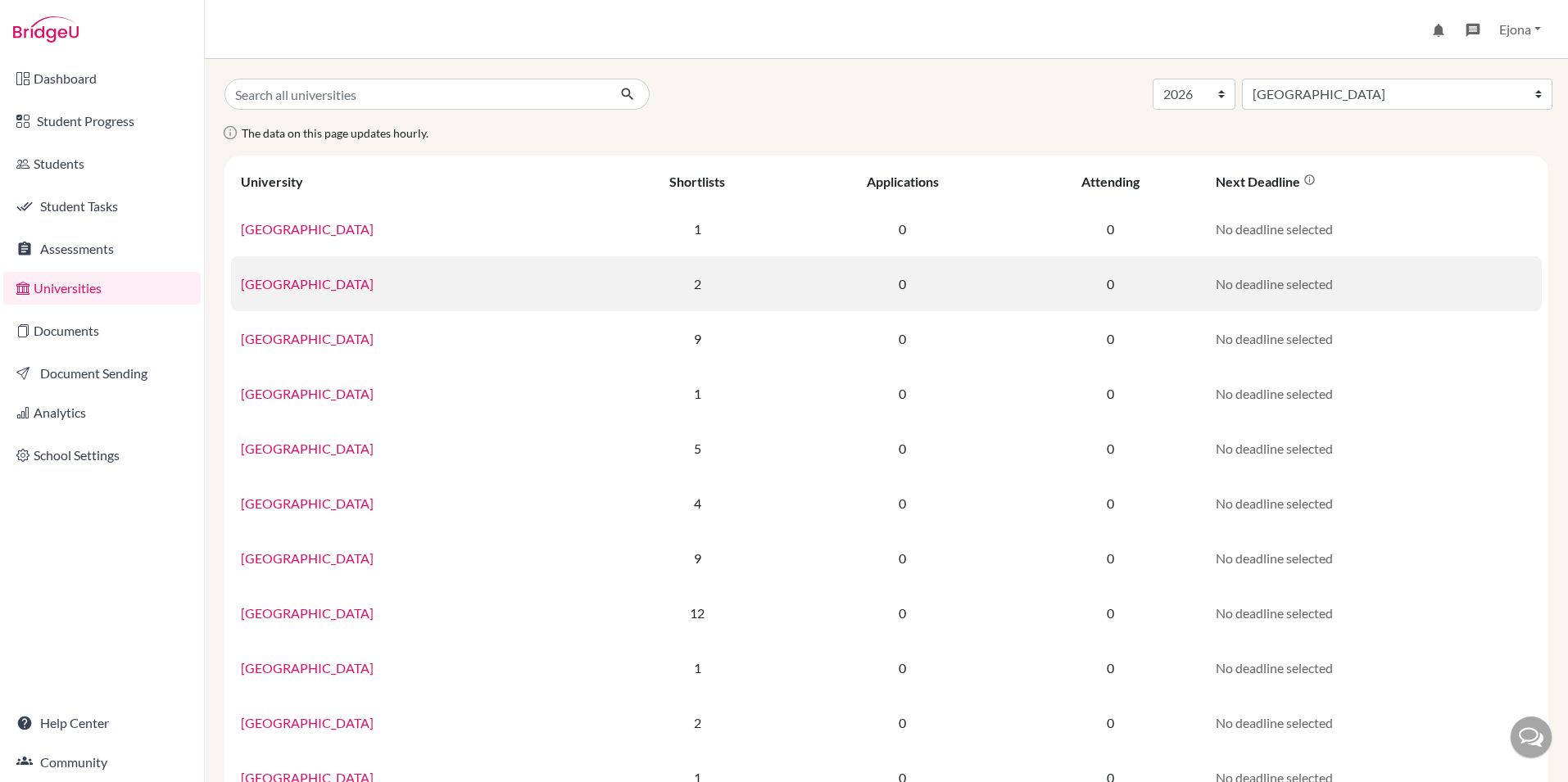 scroll, scrollTop: 0, scrollLeft: 0, axis: both 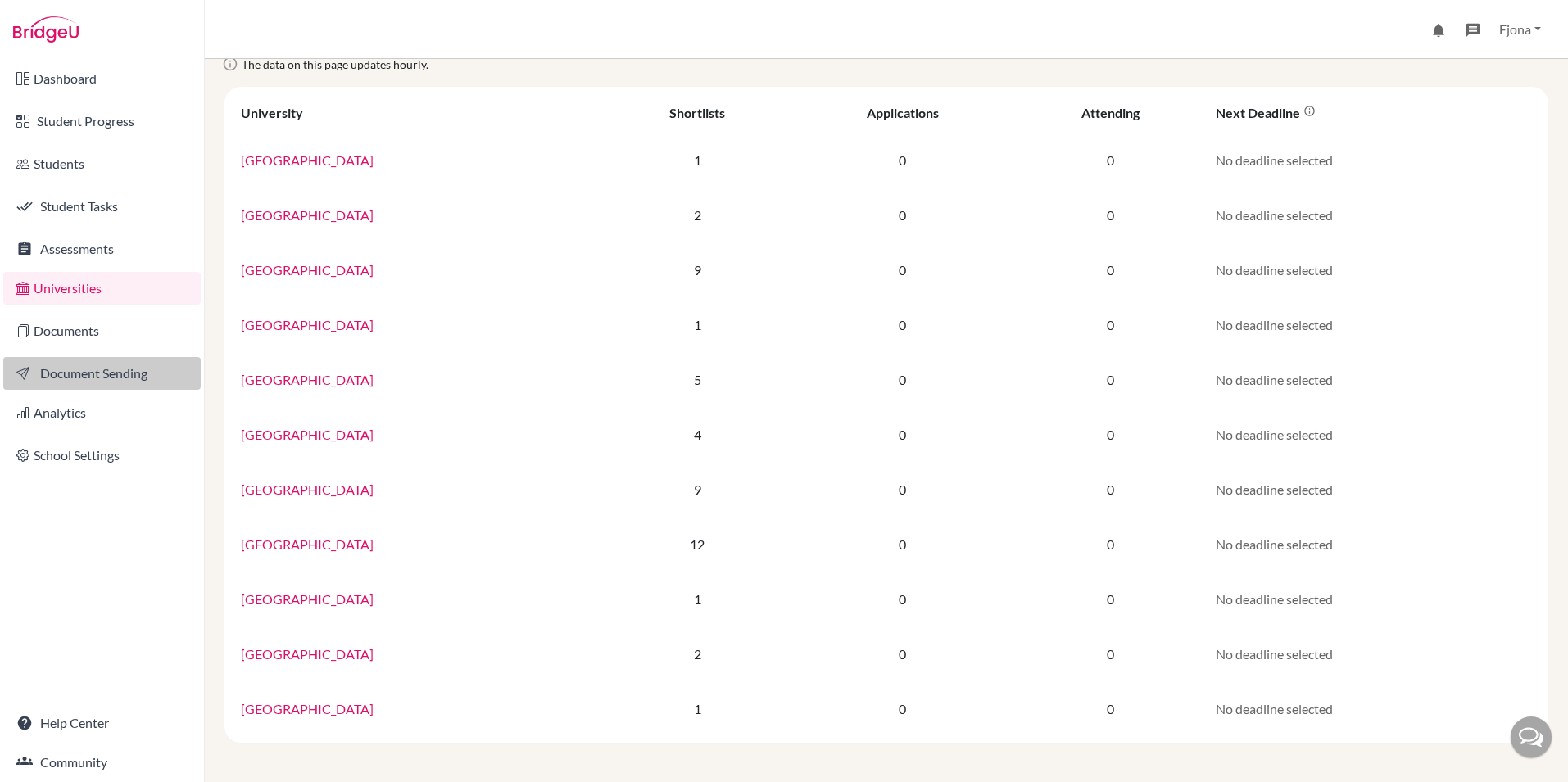 click on "Document Sending" at bounding box center [102, 373] 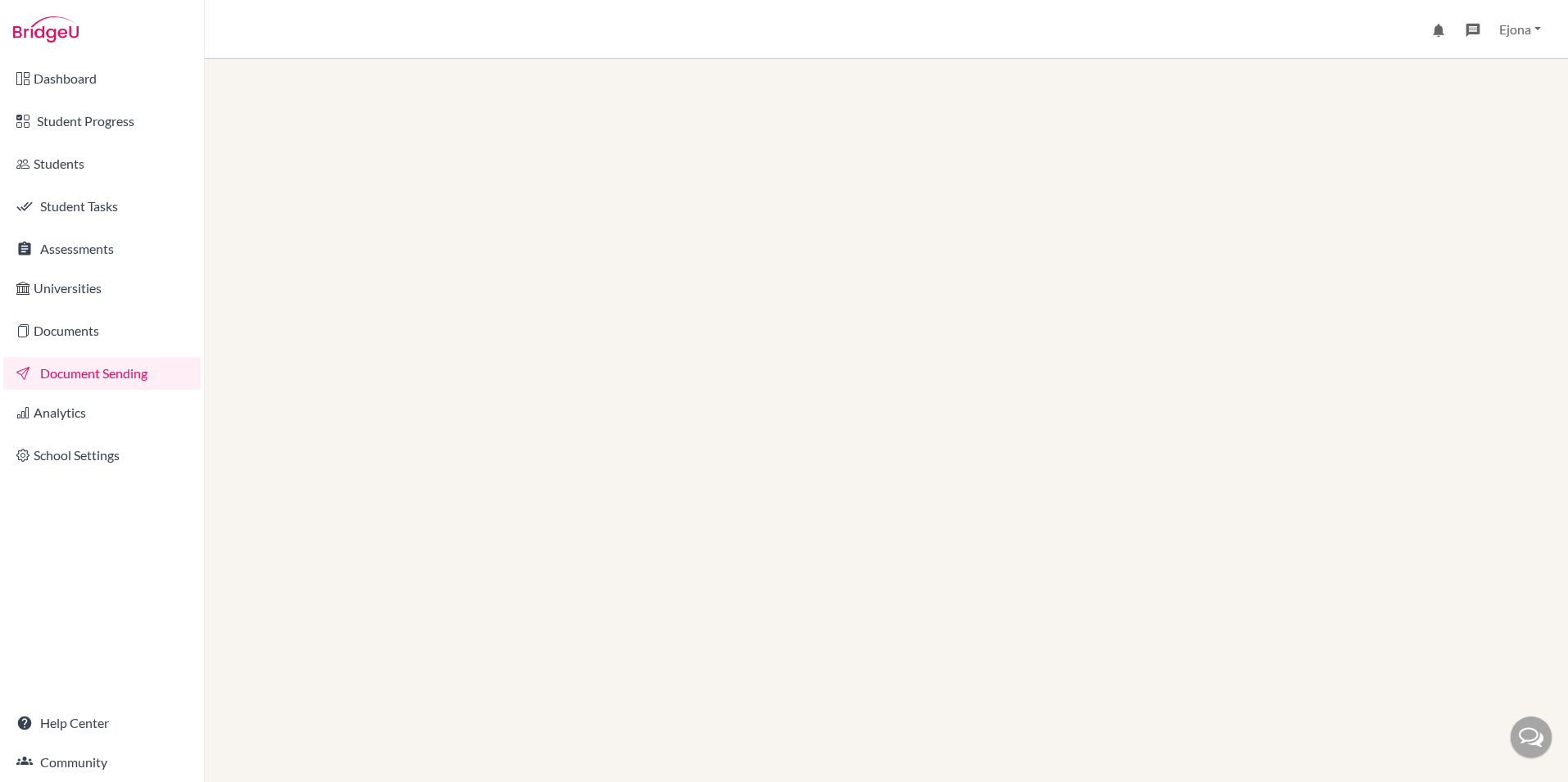 scroll, scrollTop: 0, scrollLeft: 0, axis: both 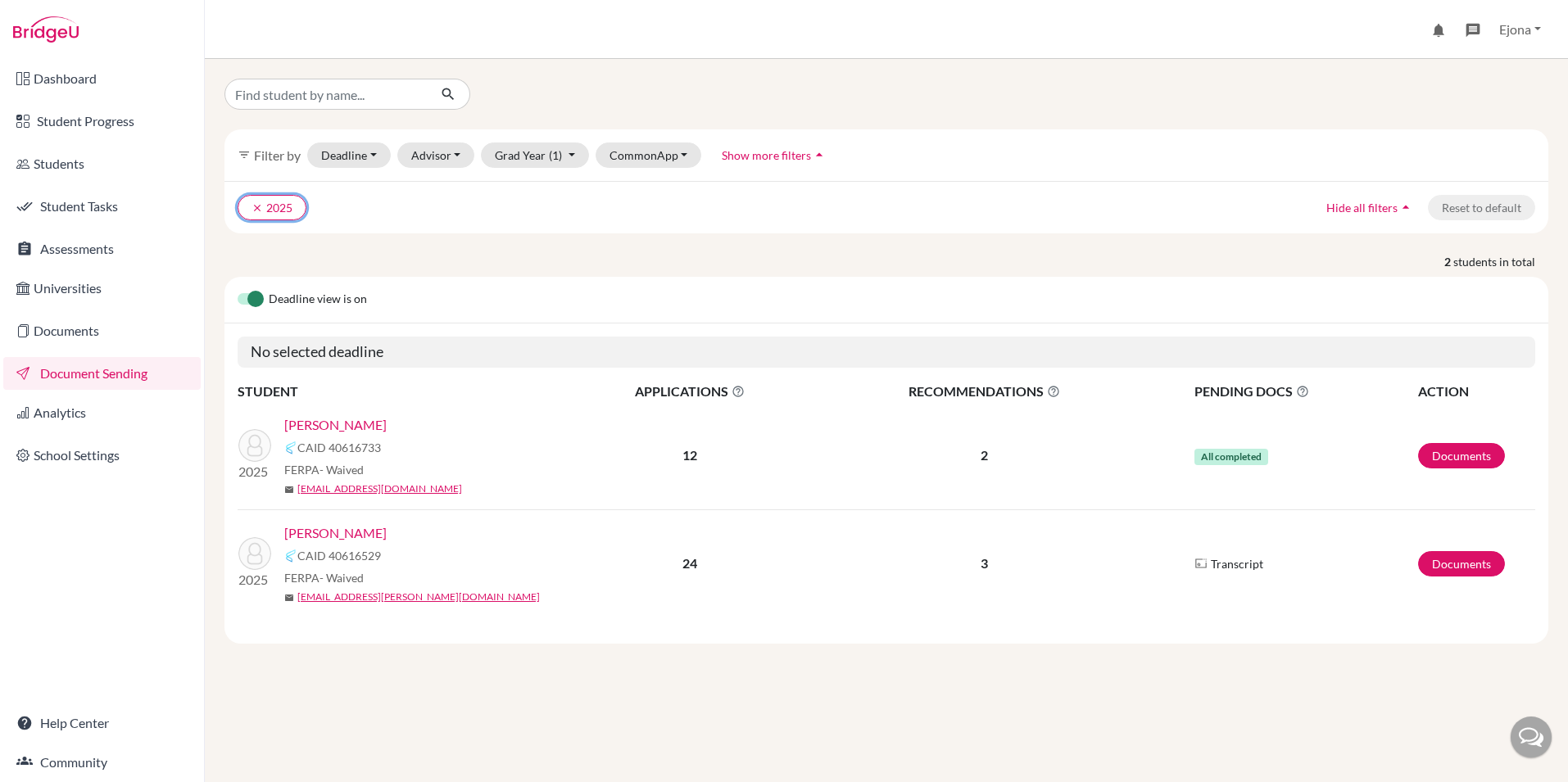 click on "clear 2025" at bounding box center (272, 207) 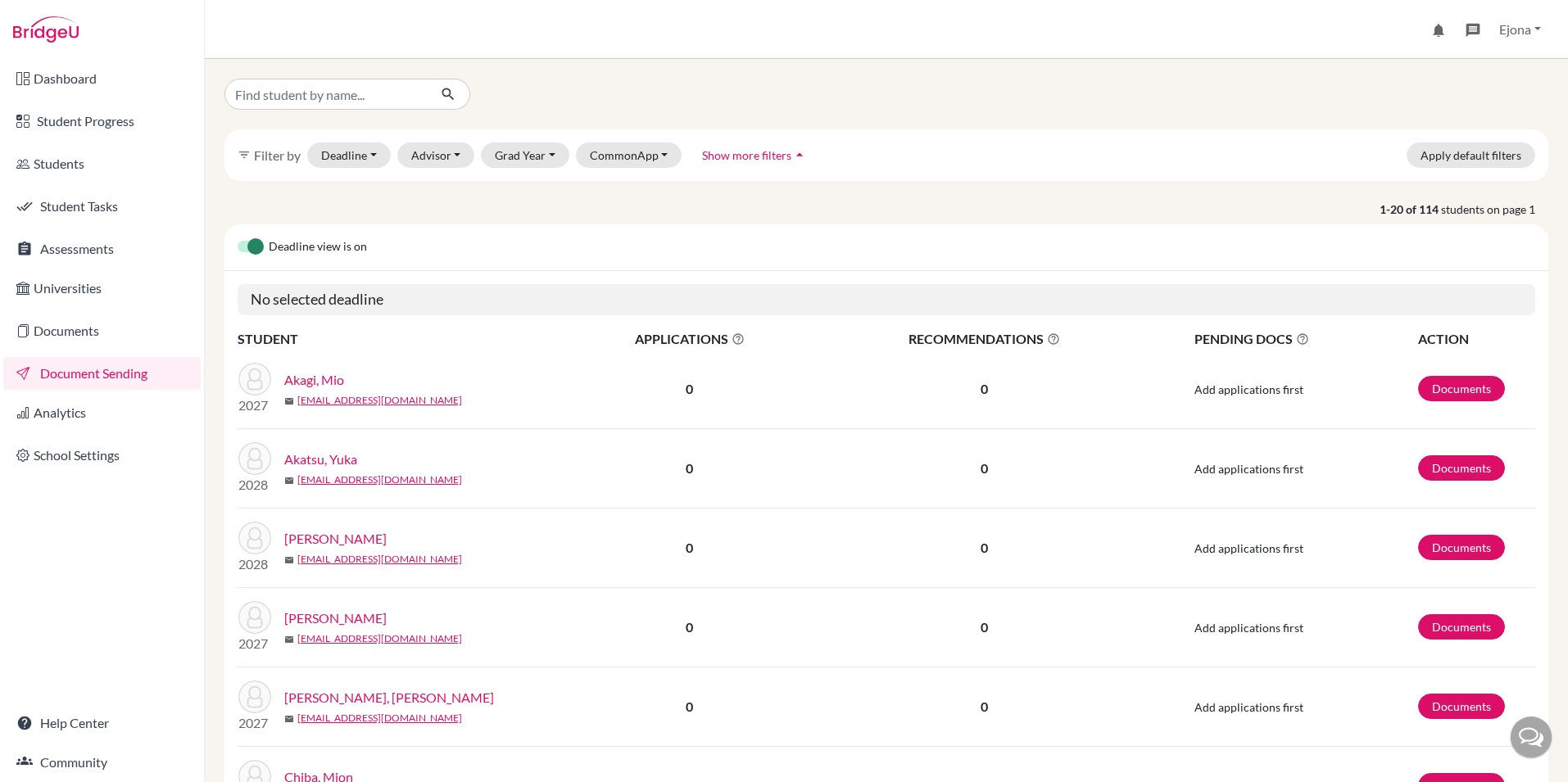 click on "Show more filters" at bounding box center [746, 155] 